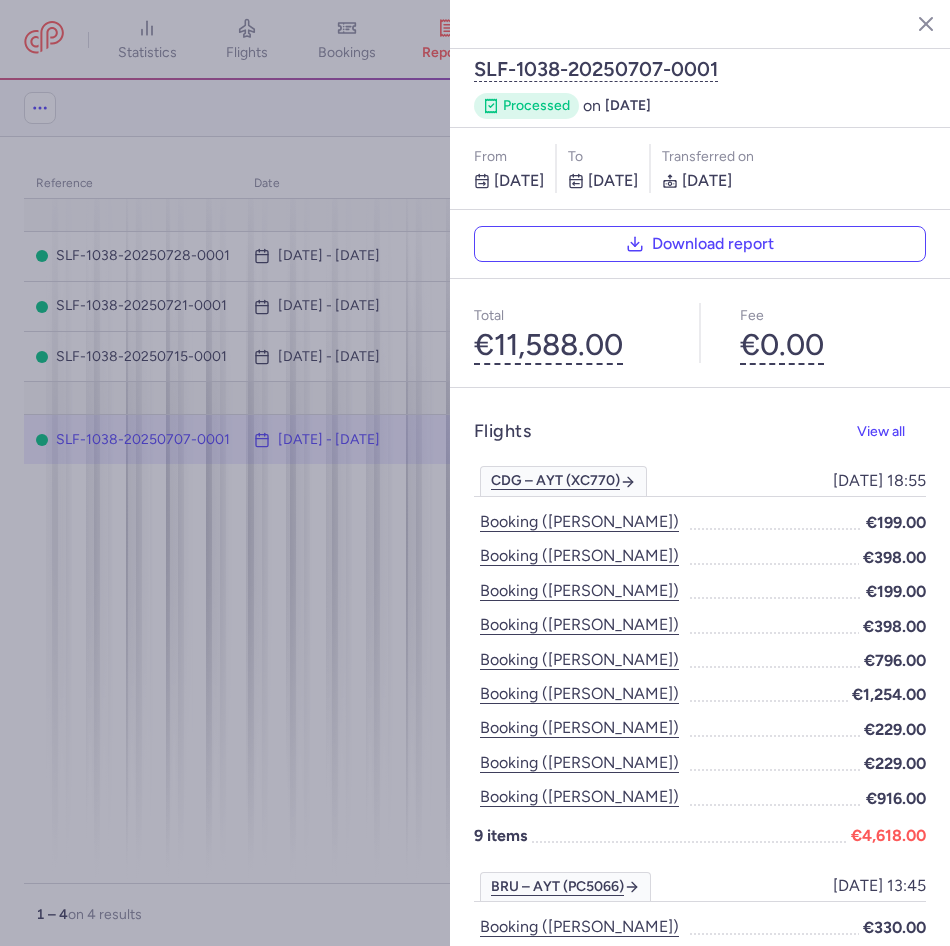 scroll, scrollTop: 0, scrollLeft: 0, axis: both 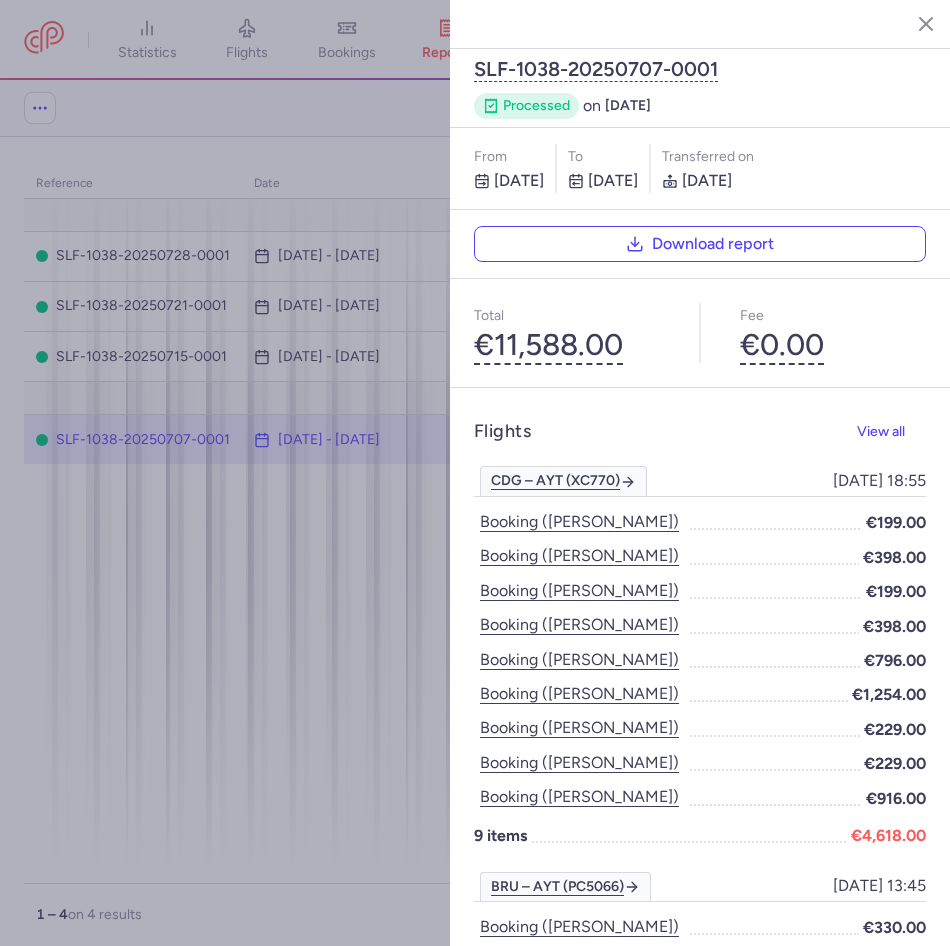 click at bounding box center [475, 473] 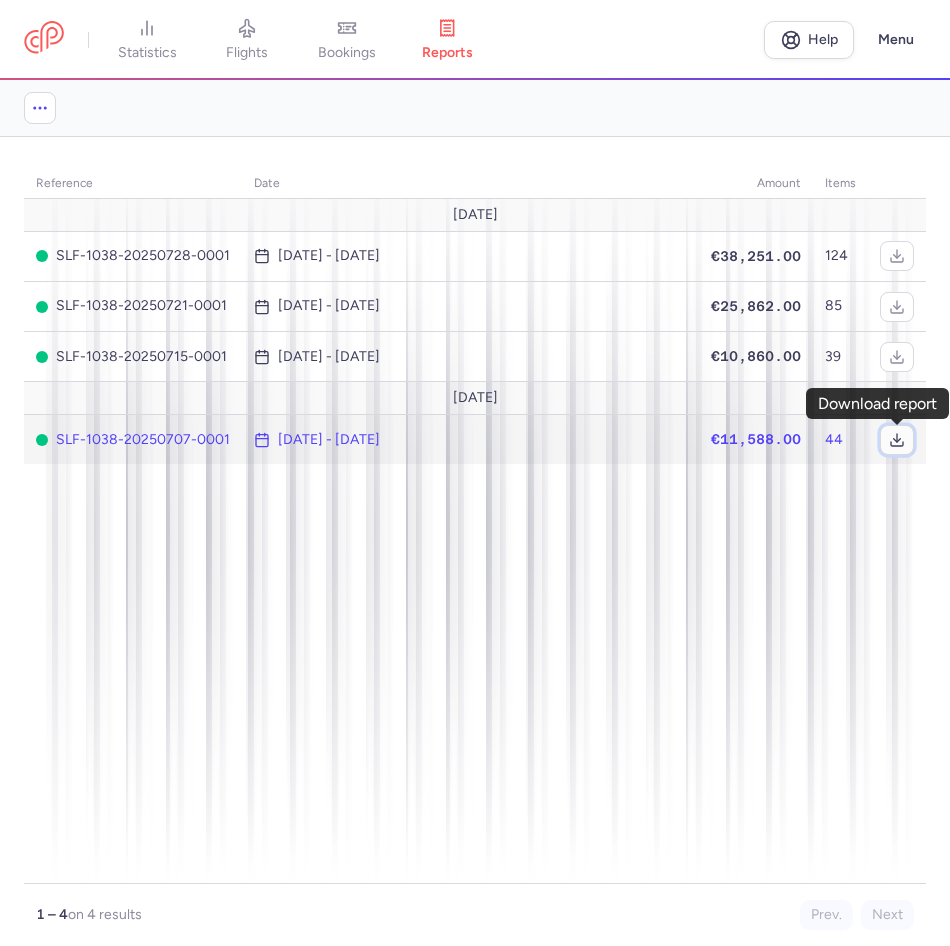 click 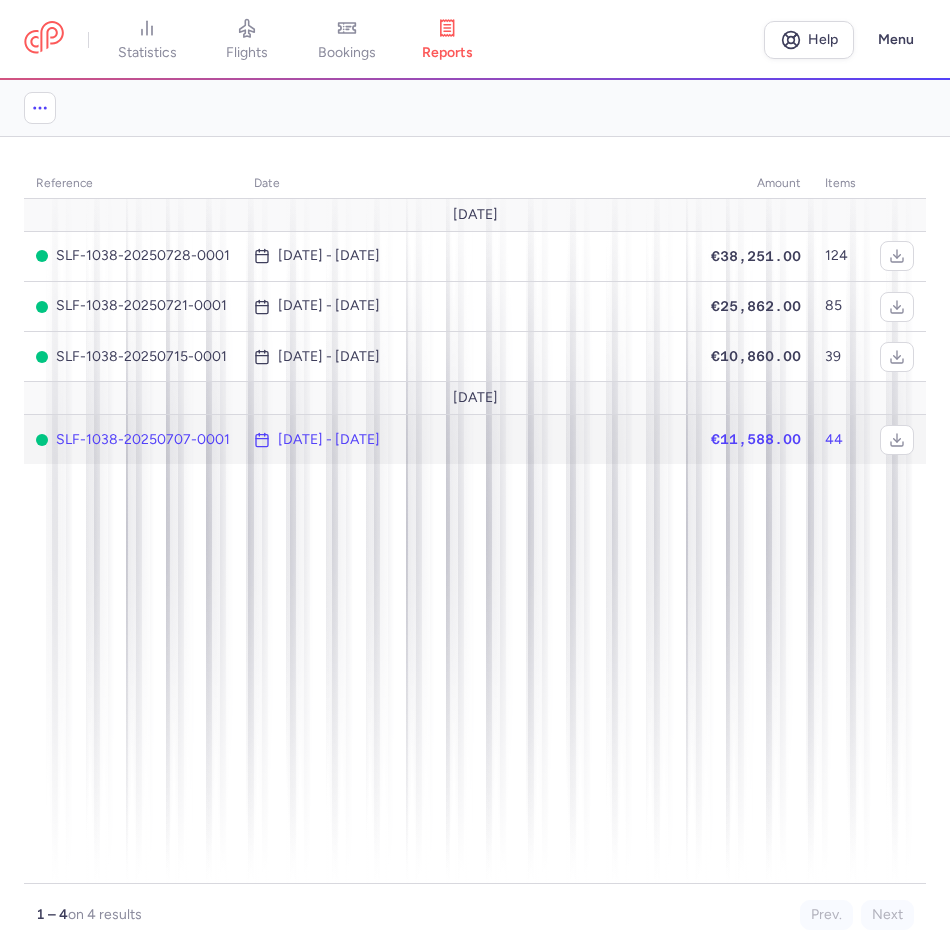 click on "SLF-1038-20250707-0001" 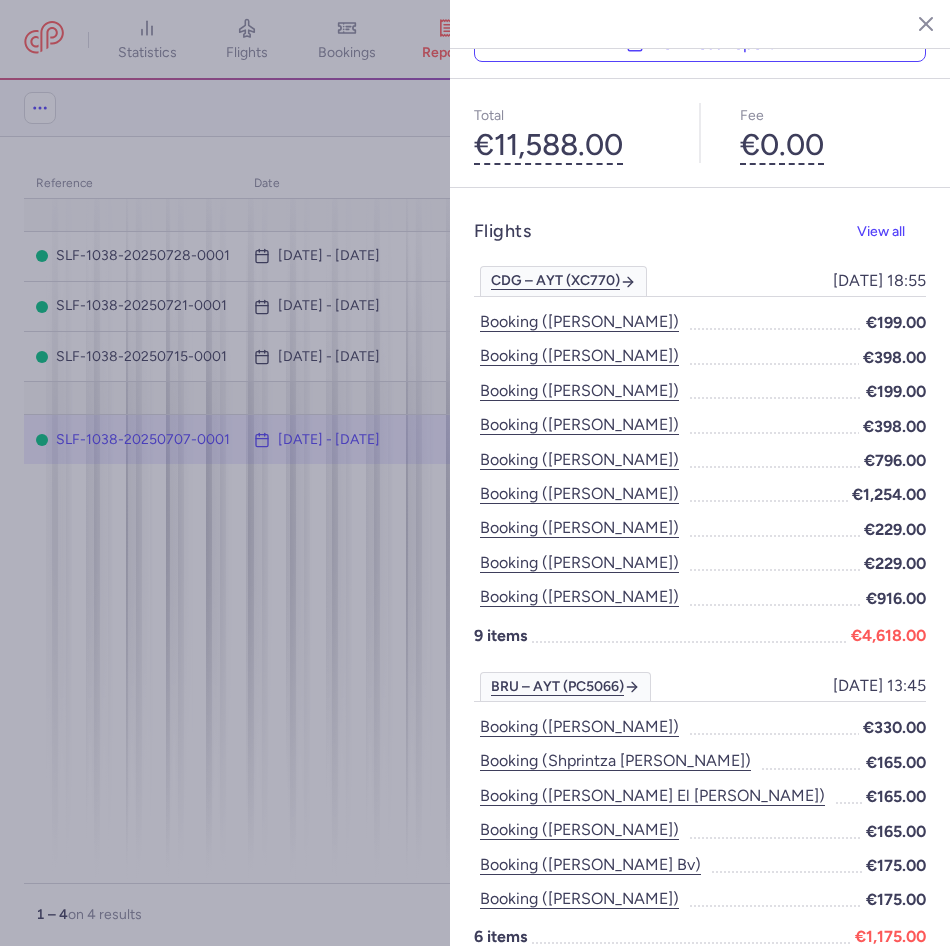 scroll, scrollTop: 800, scrollLeft: 0, axis: vertical 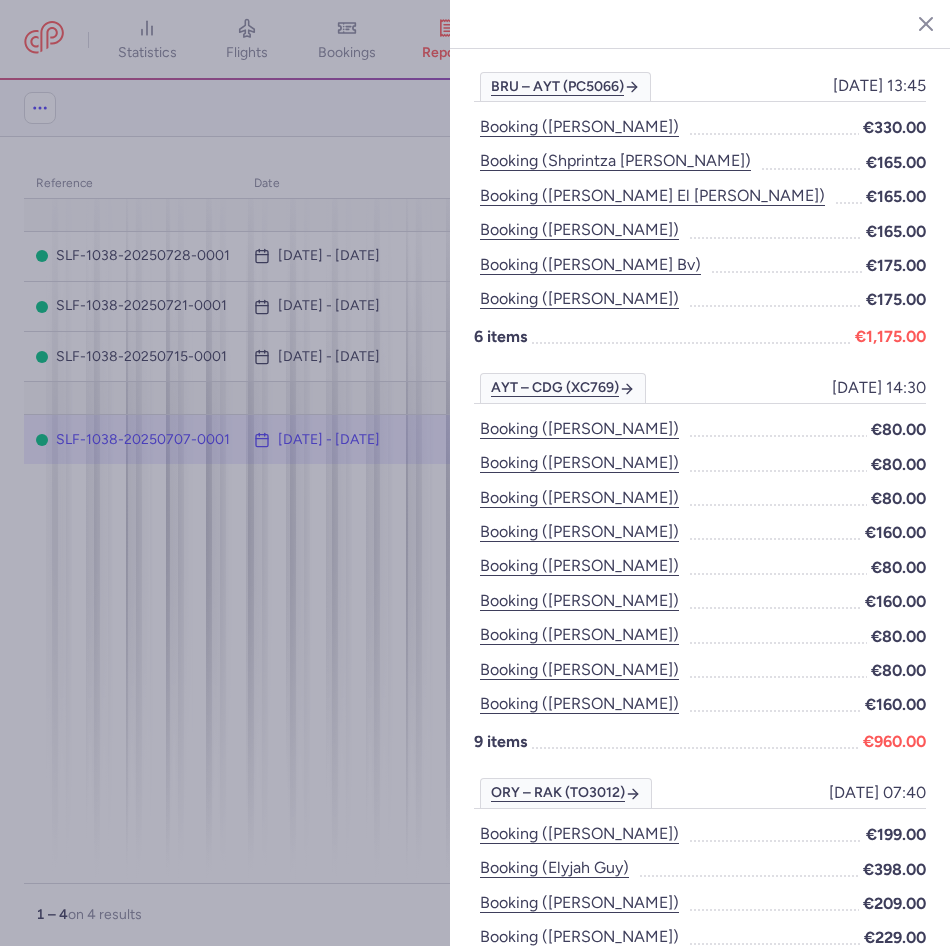 click at bounding box center [475, 473] 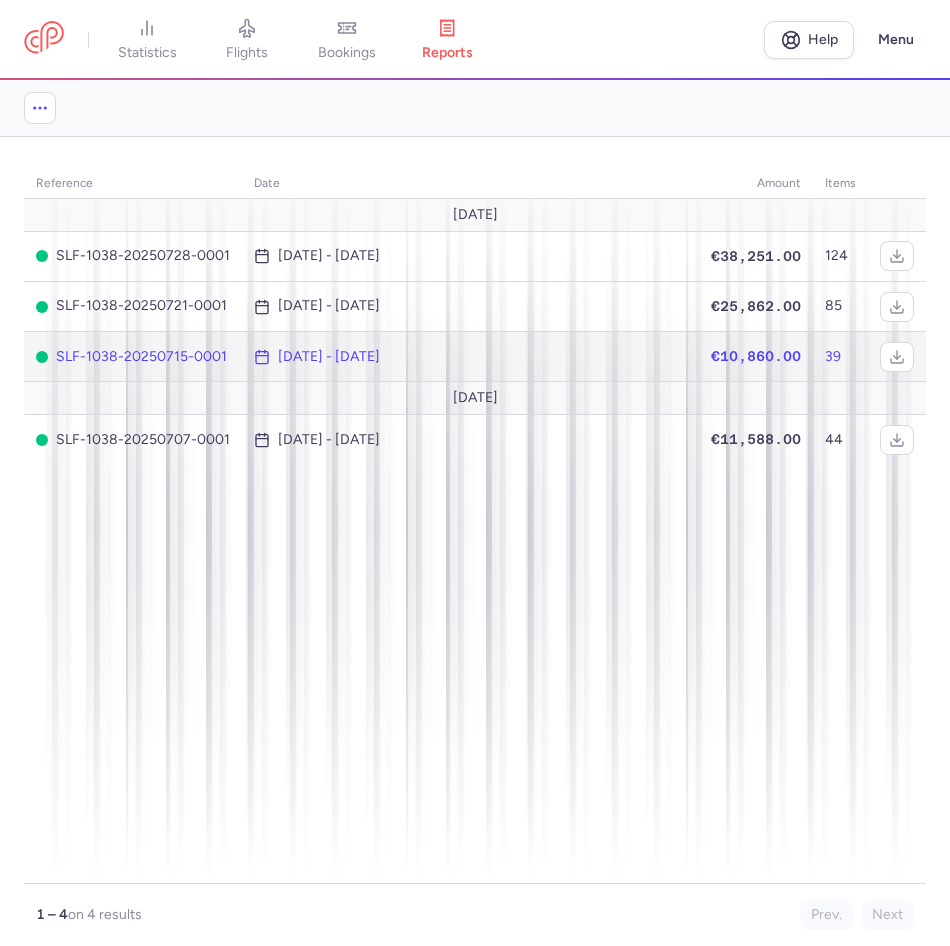 click on "€10,860.00" 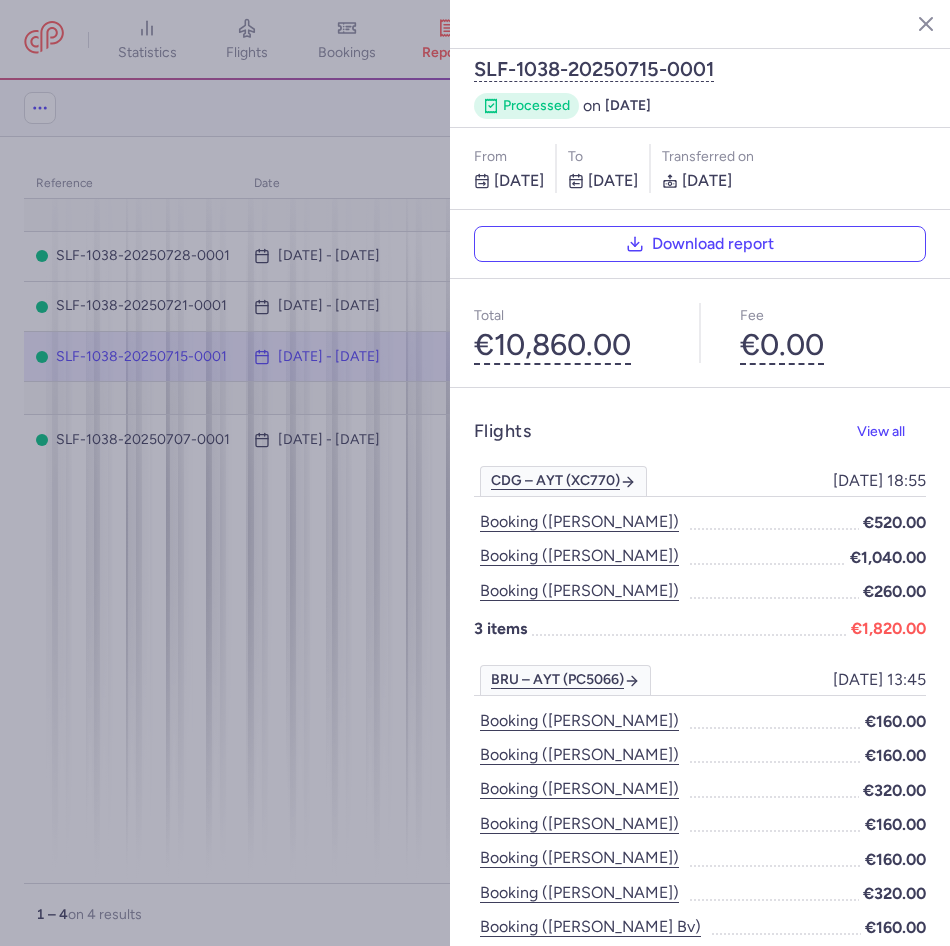 scroll, scrollTop: 708, scrollLeft: 0, axis: vertical 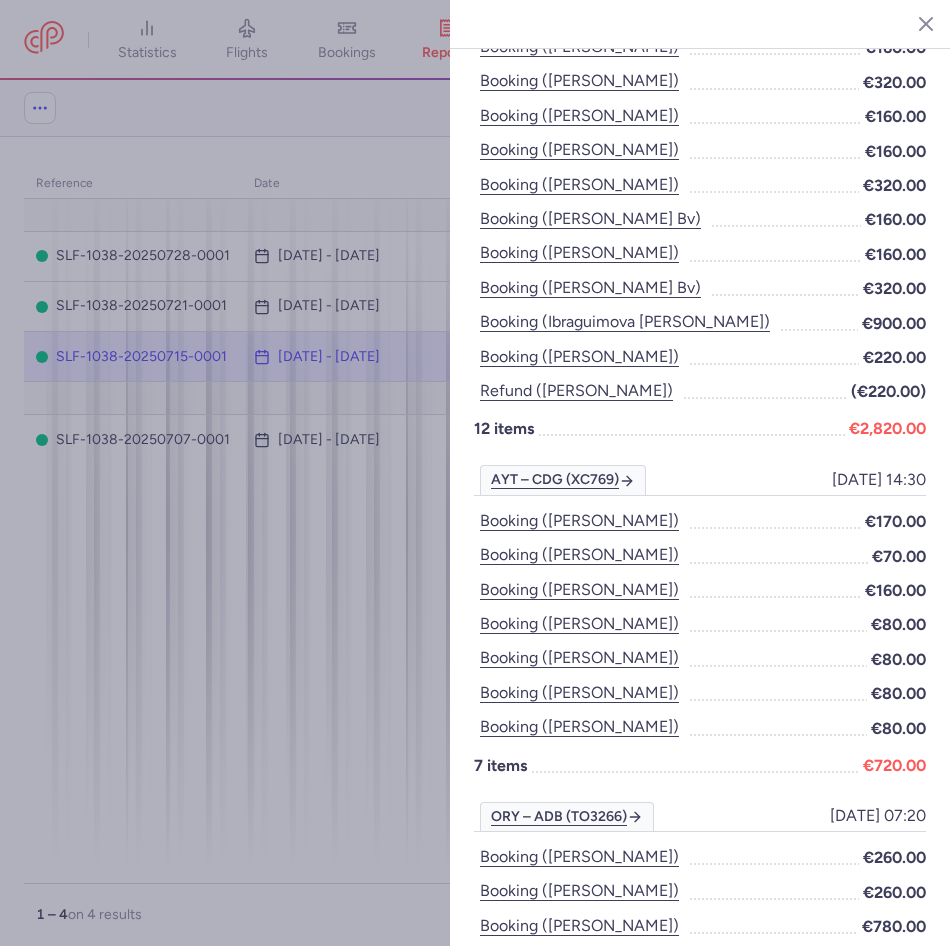 click at bounding box center (475, 473) 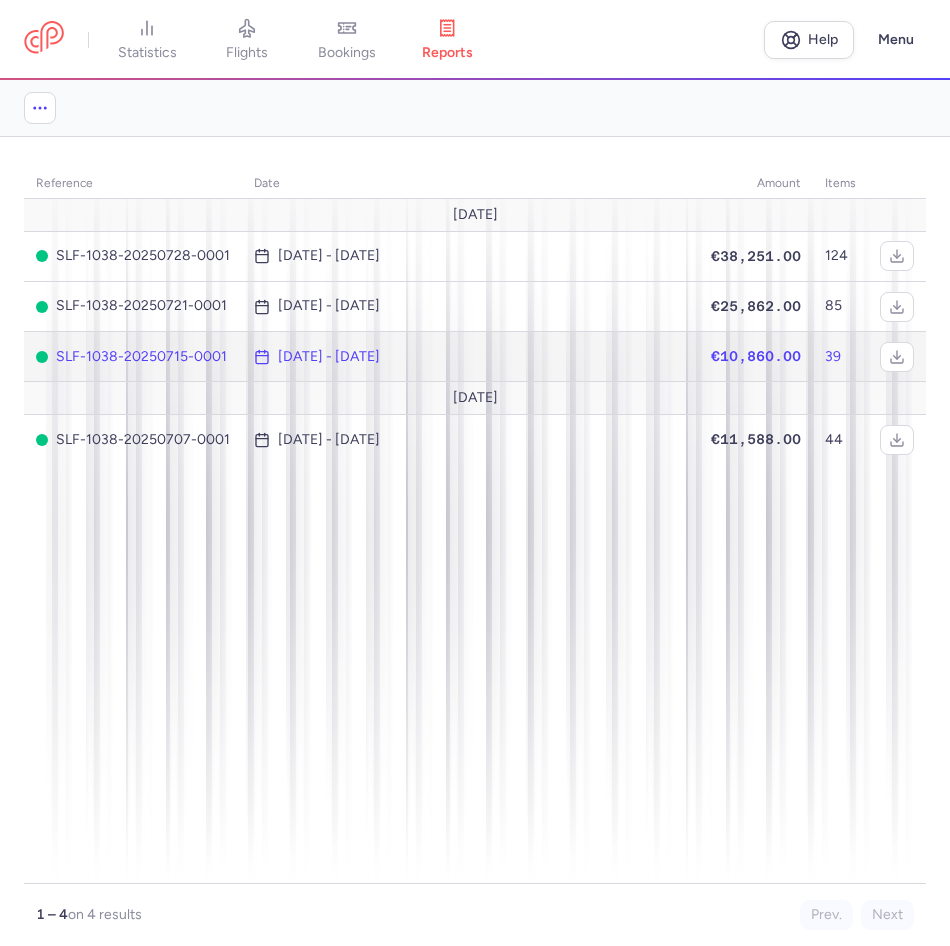 click on "[DATE] - [DATE]" 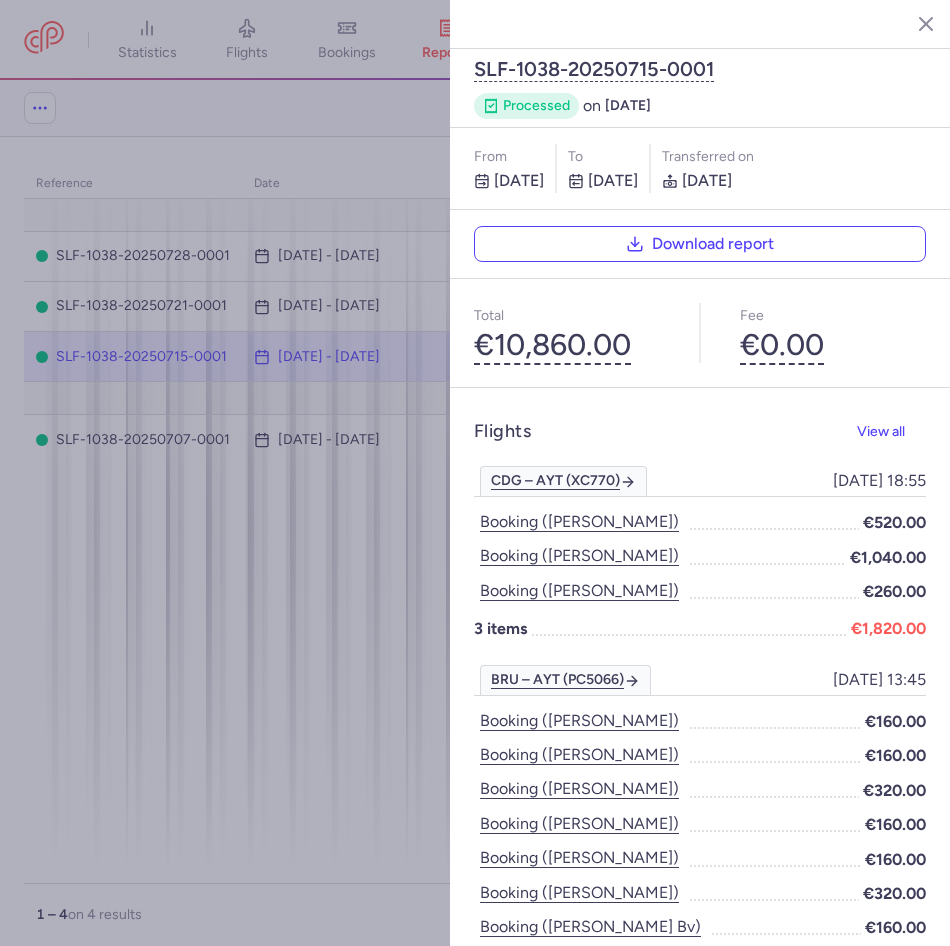 click 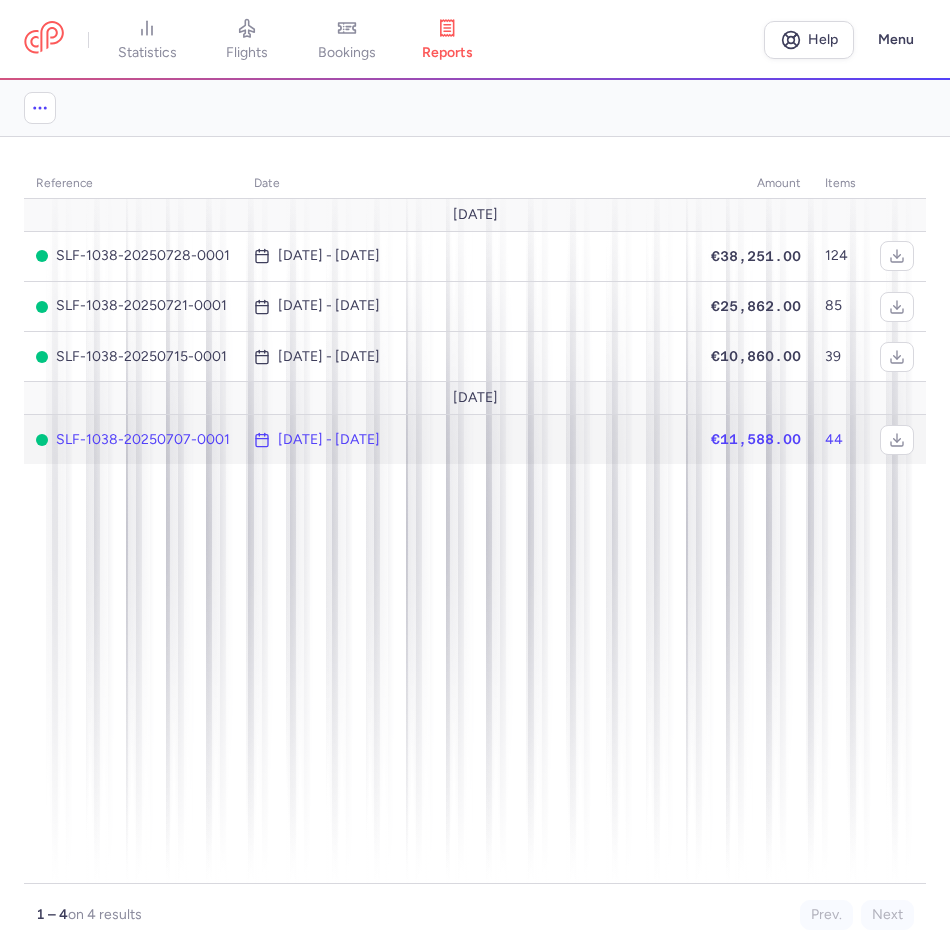 click on "44" 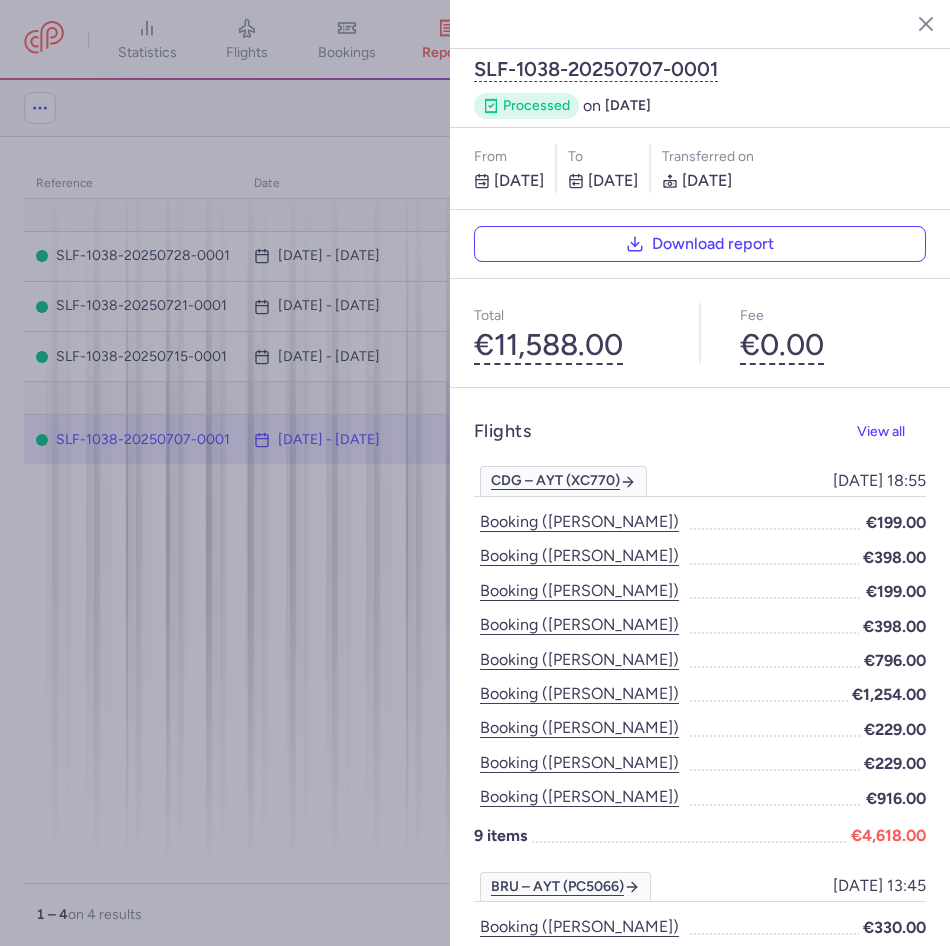 scroll, scrollTop: 811, scrollLeft: 0, axis: vertical 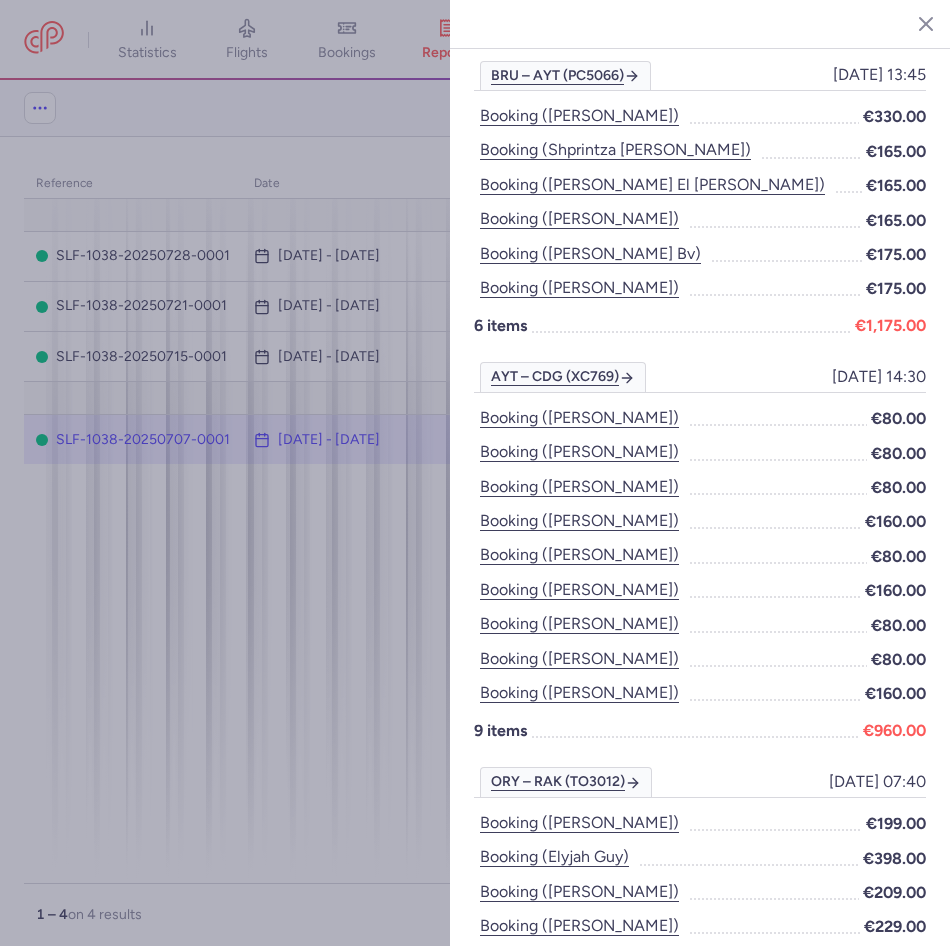 click at bounding box center (475, 473) 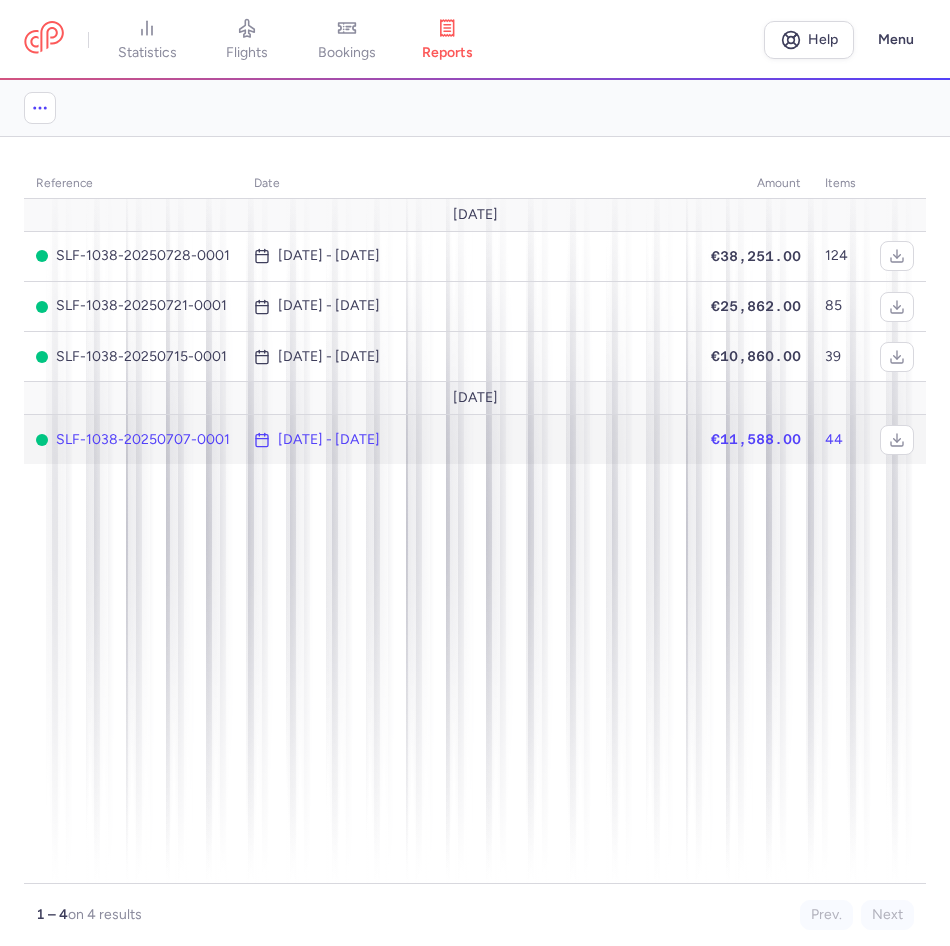 click on "€11,588.00" 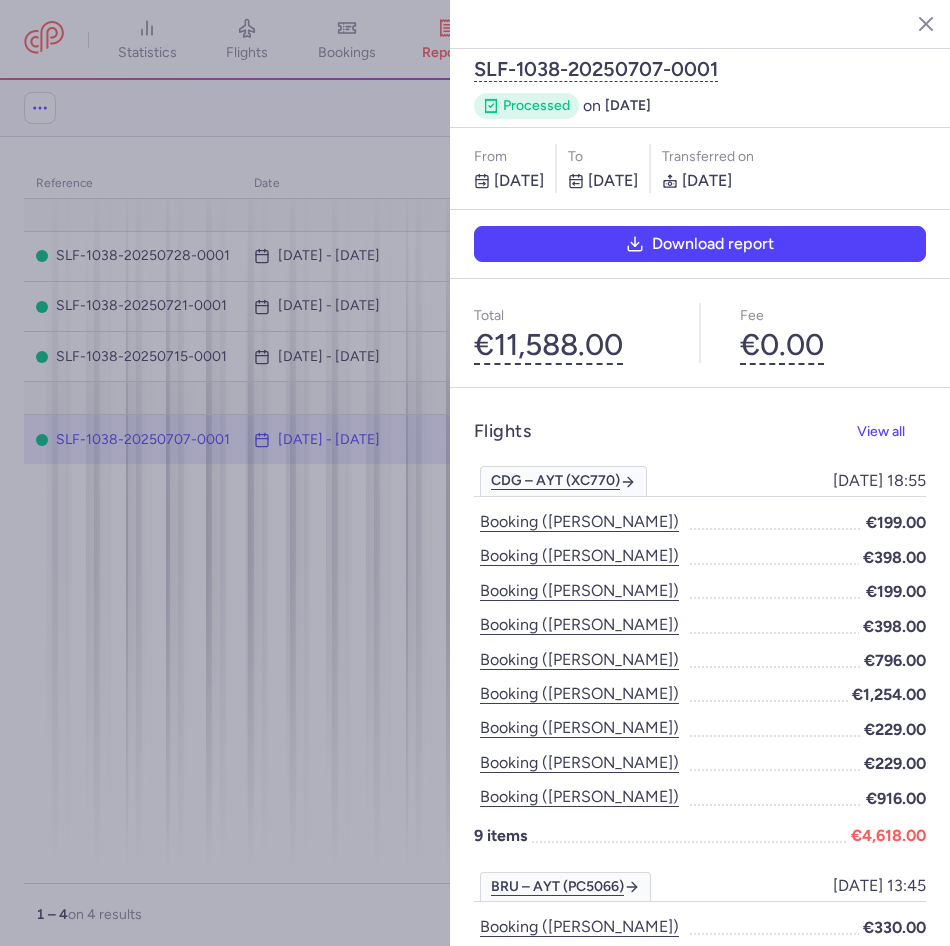 drag, startPoint x: 163, startPoint y: 321, endPoint x: 721, endPoint y: 183, distance: 574.8113 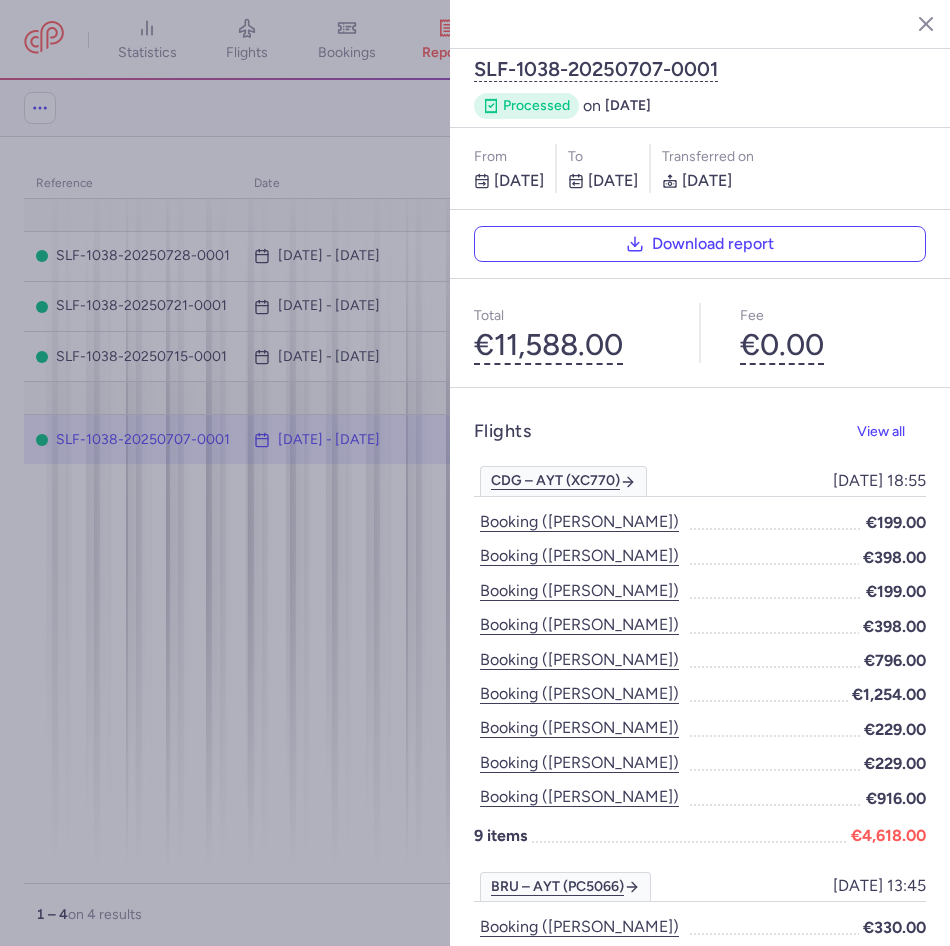 click 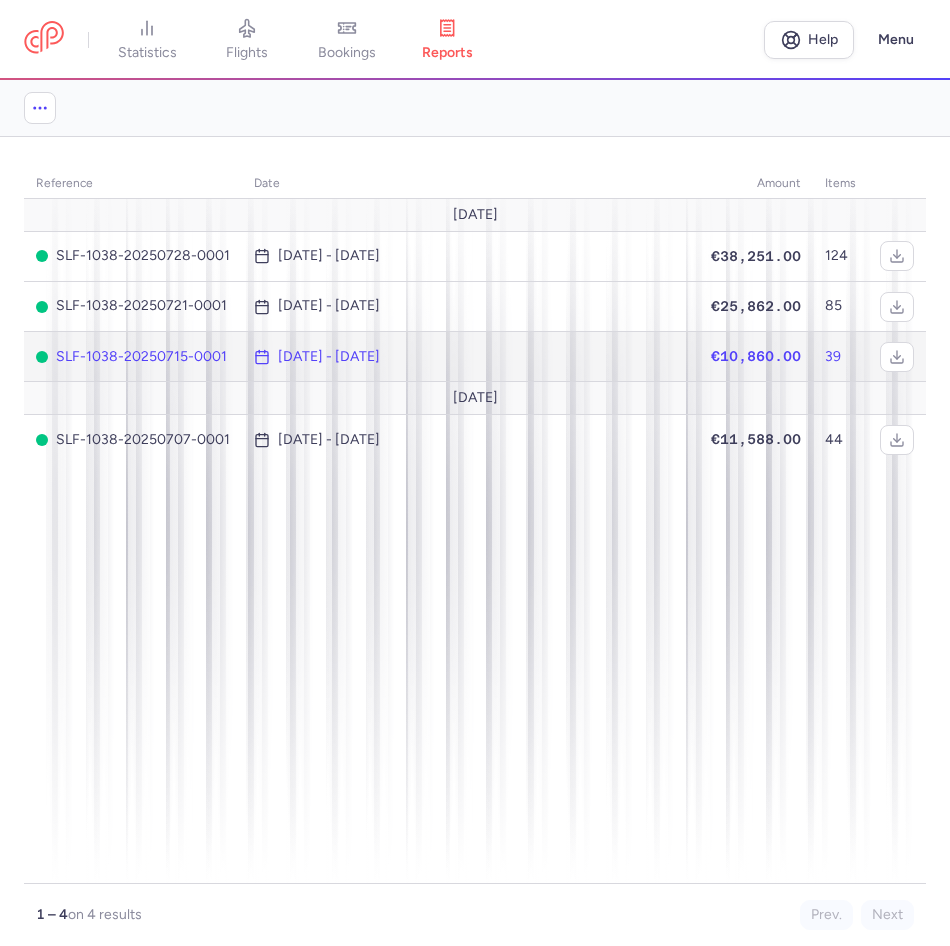 click on "€10,860.00" 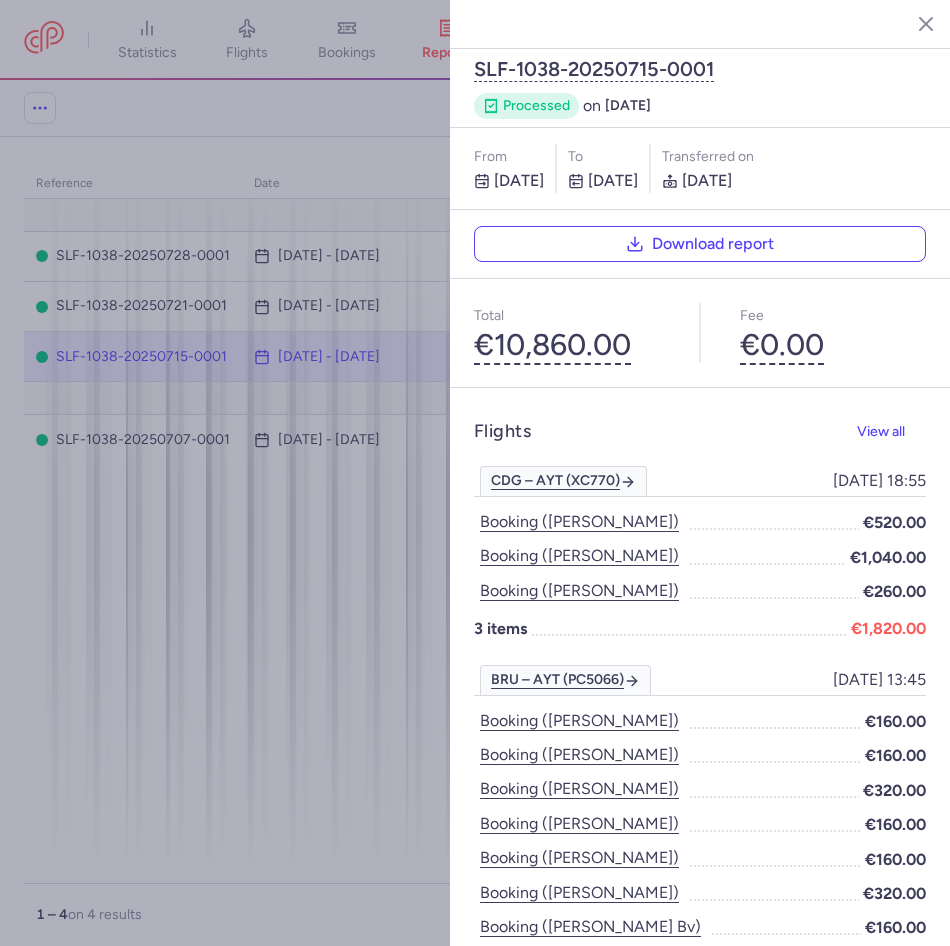 scroll, scrollTop: 708, scrollLeft: 0, axis: vertical 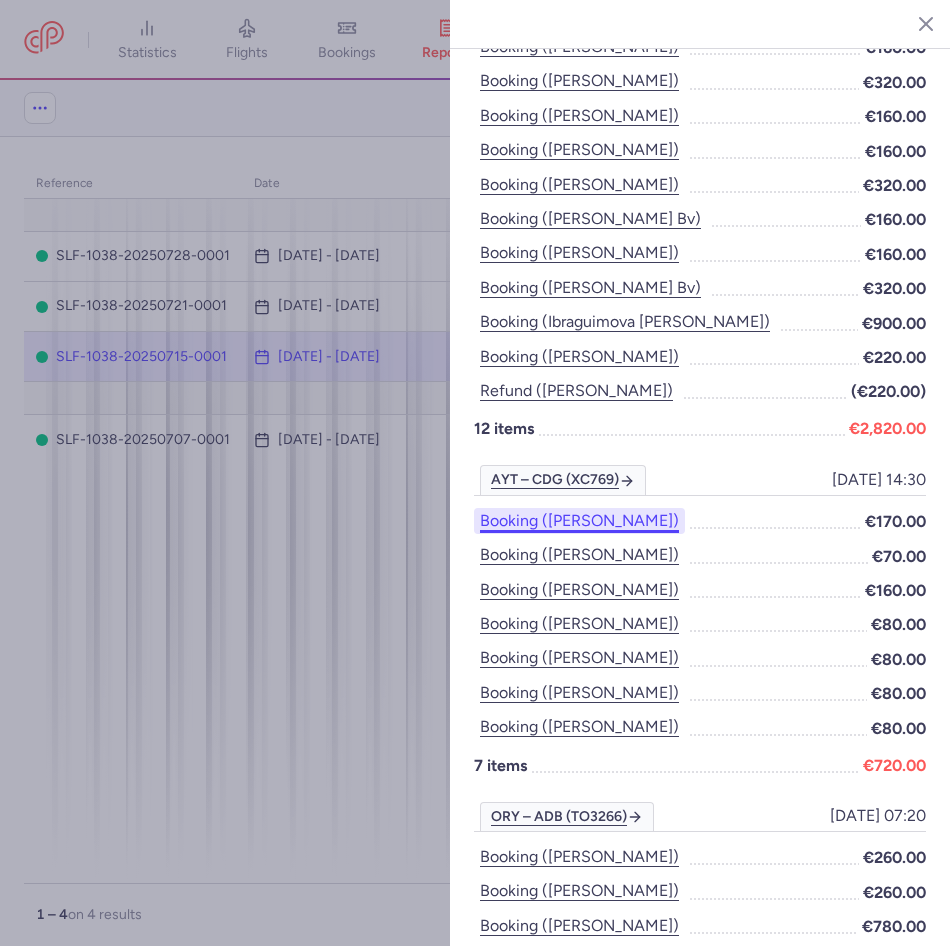 click on "Booking ([PERSON_NAME])" at bounding box center (579, 521) 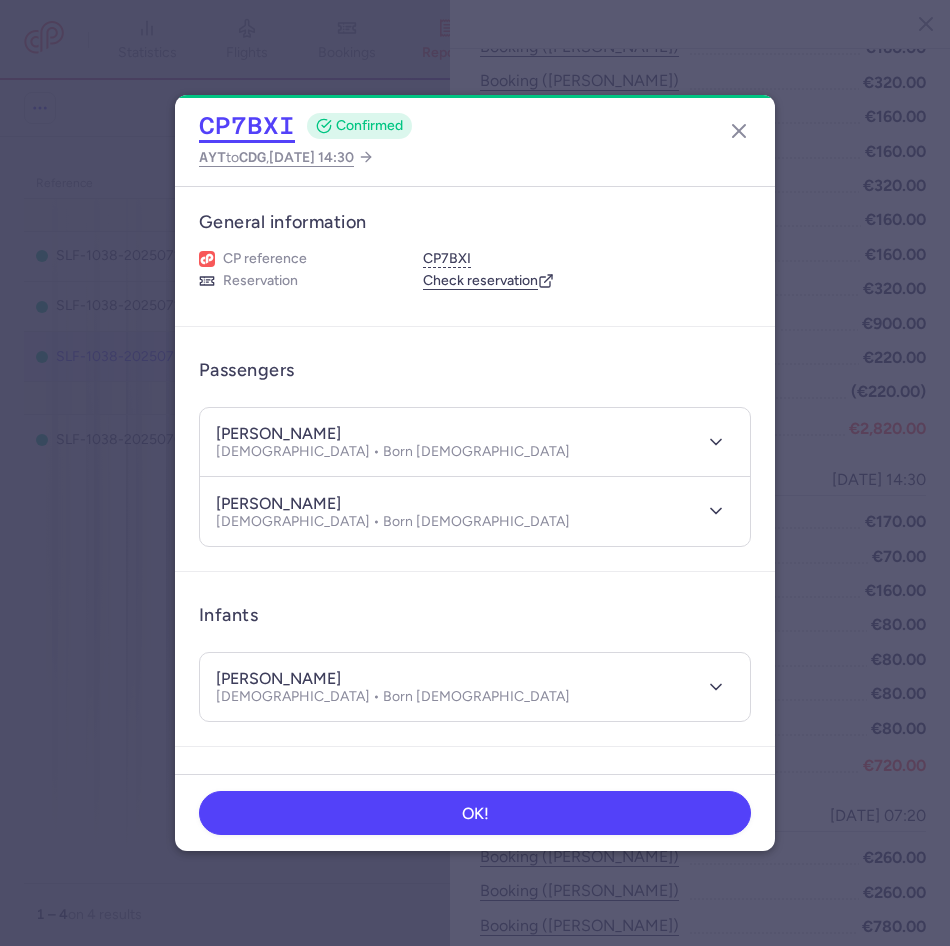 click on "CP7BXI" 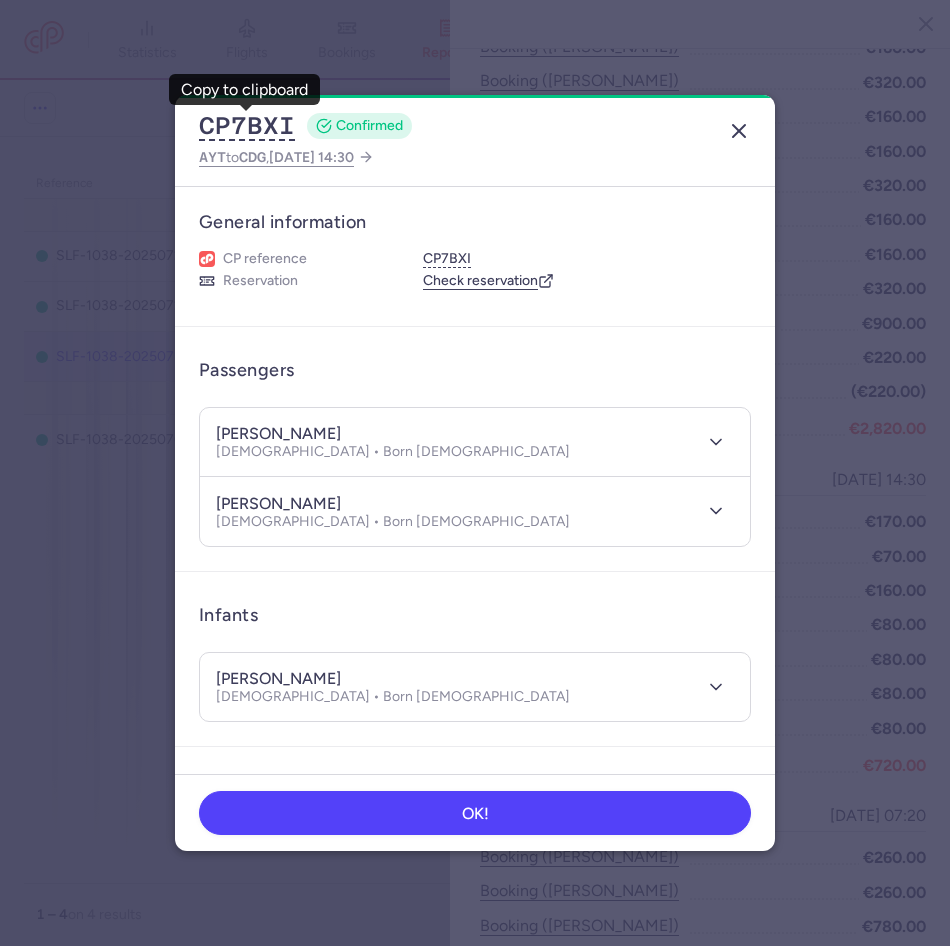 click 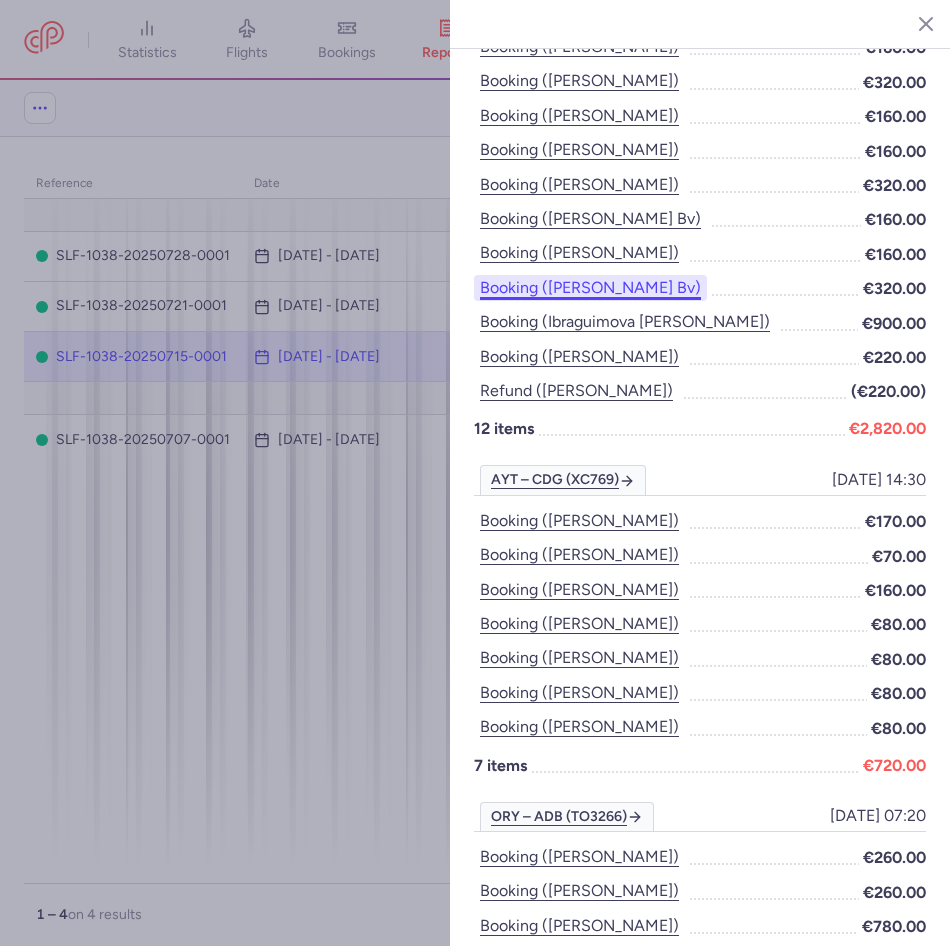 click on "Booking ([PERSON_NAME] bv)" at bounding box center [590, 288] 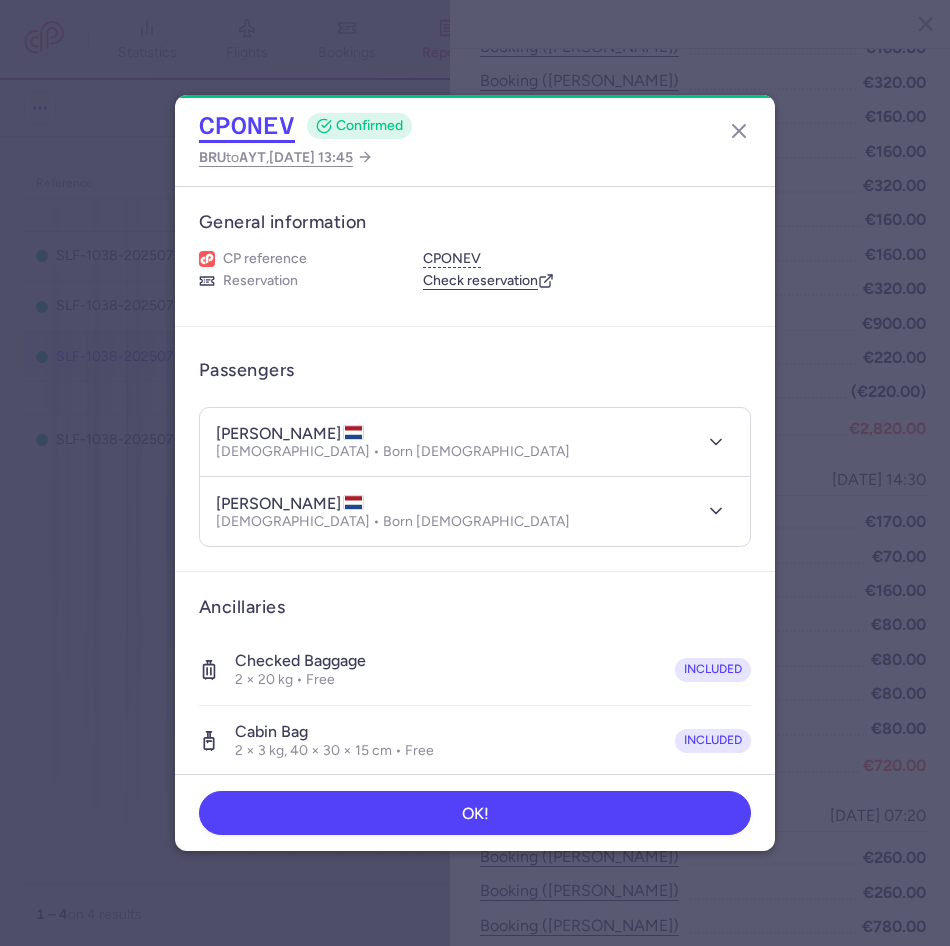 click on "CPONEV" 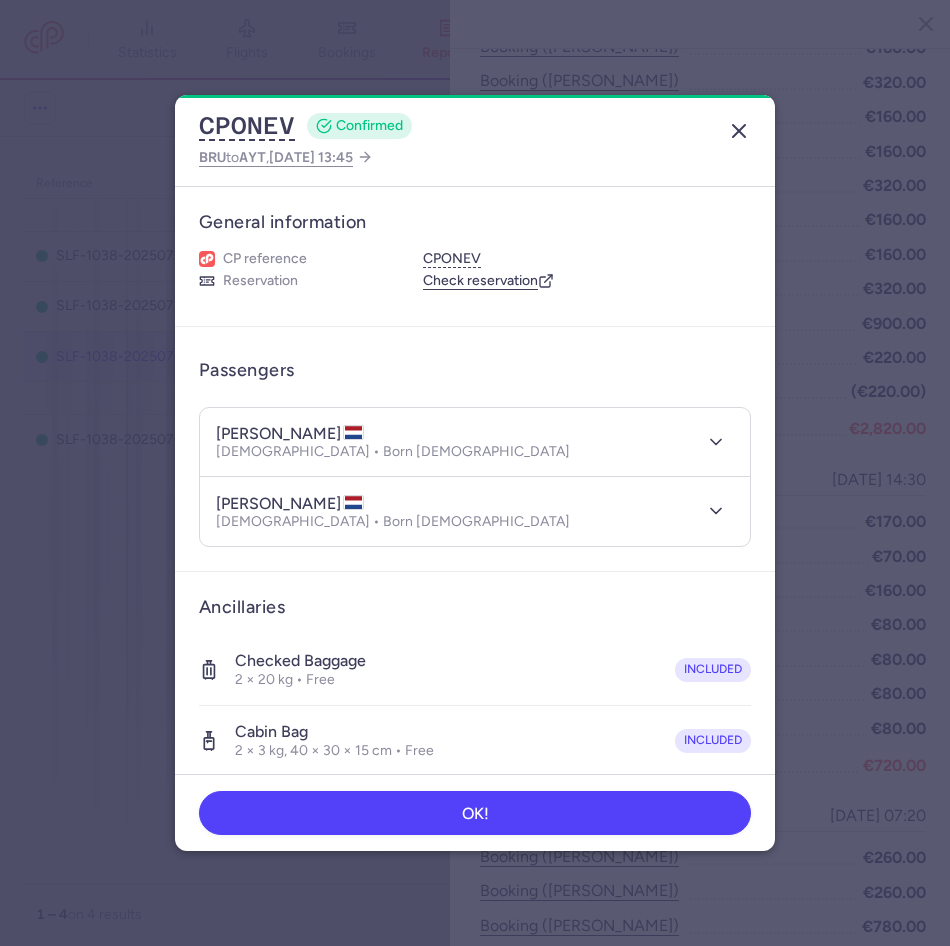 click 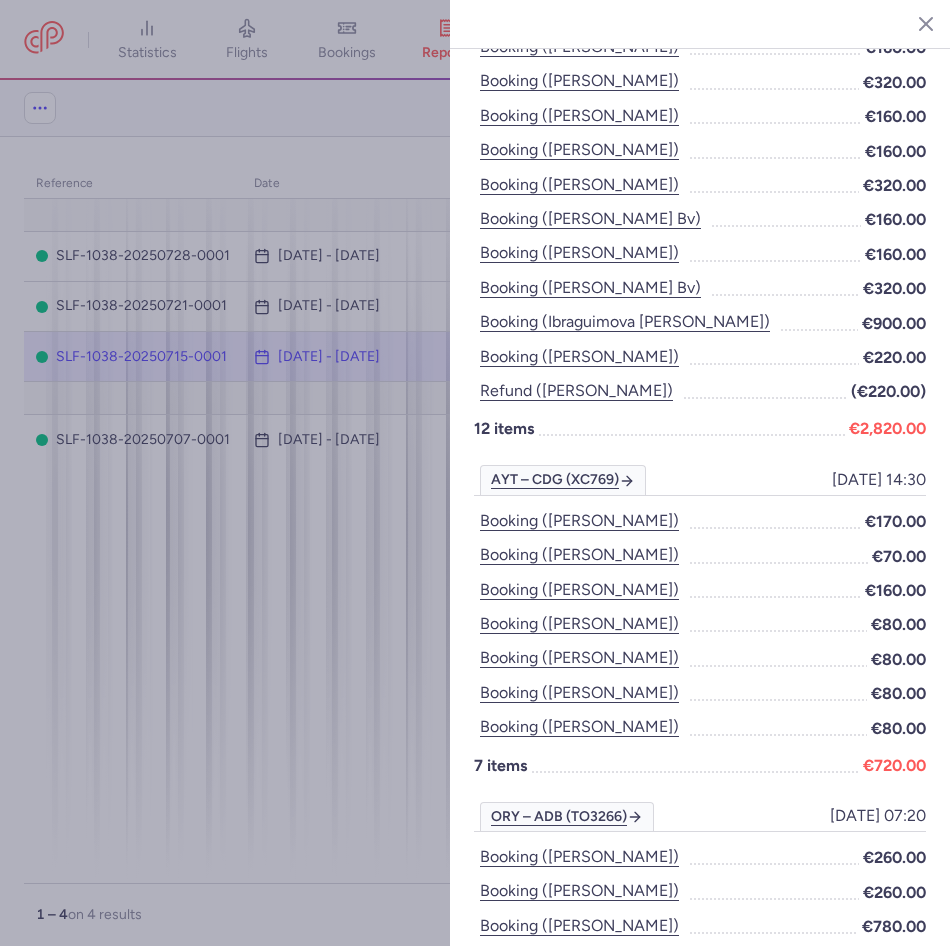 click at bounding box center (475, 473) 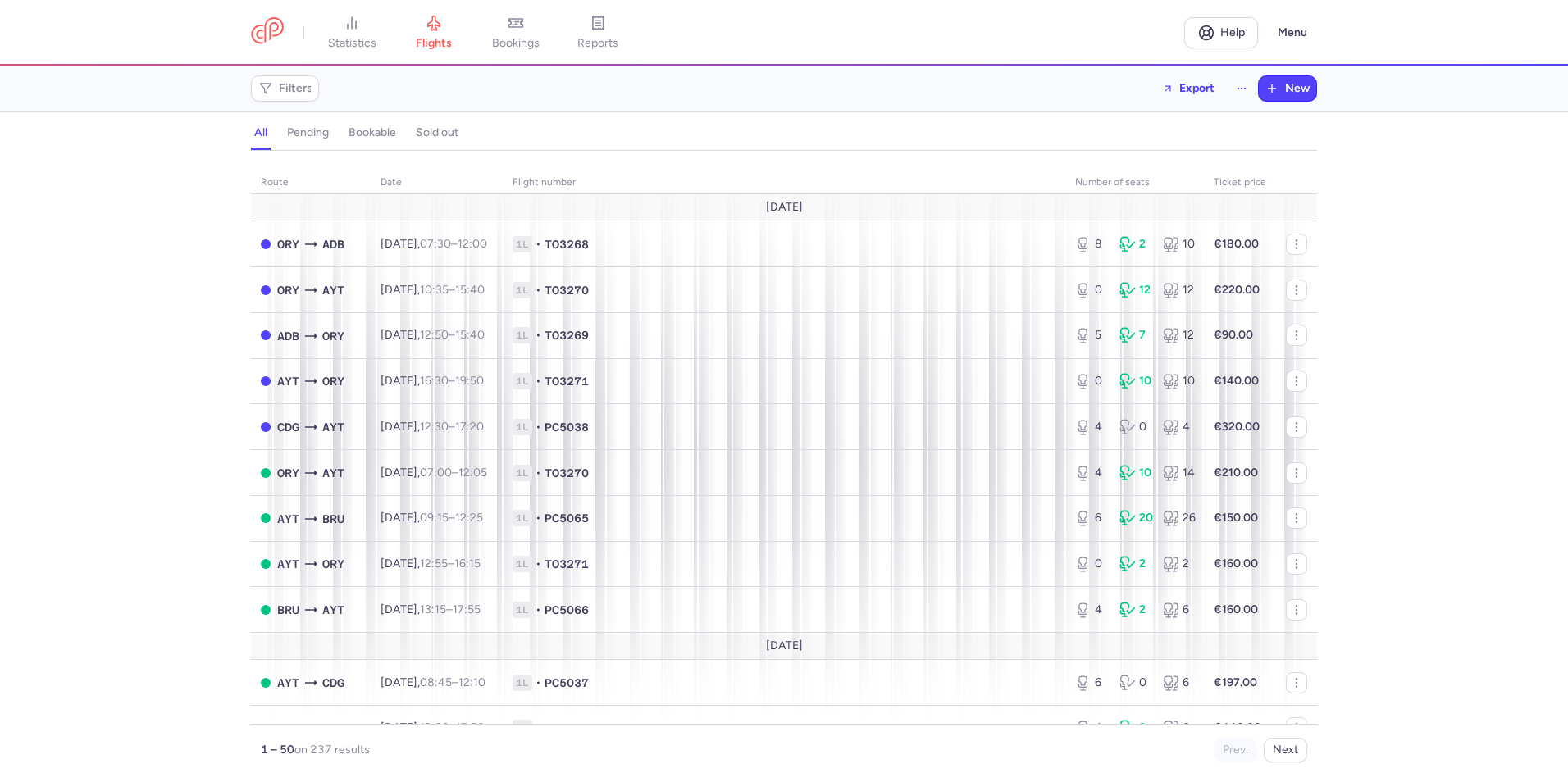 scroll, scrollTop: 0, scrollLeft: 0, axis: both 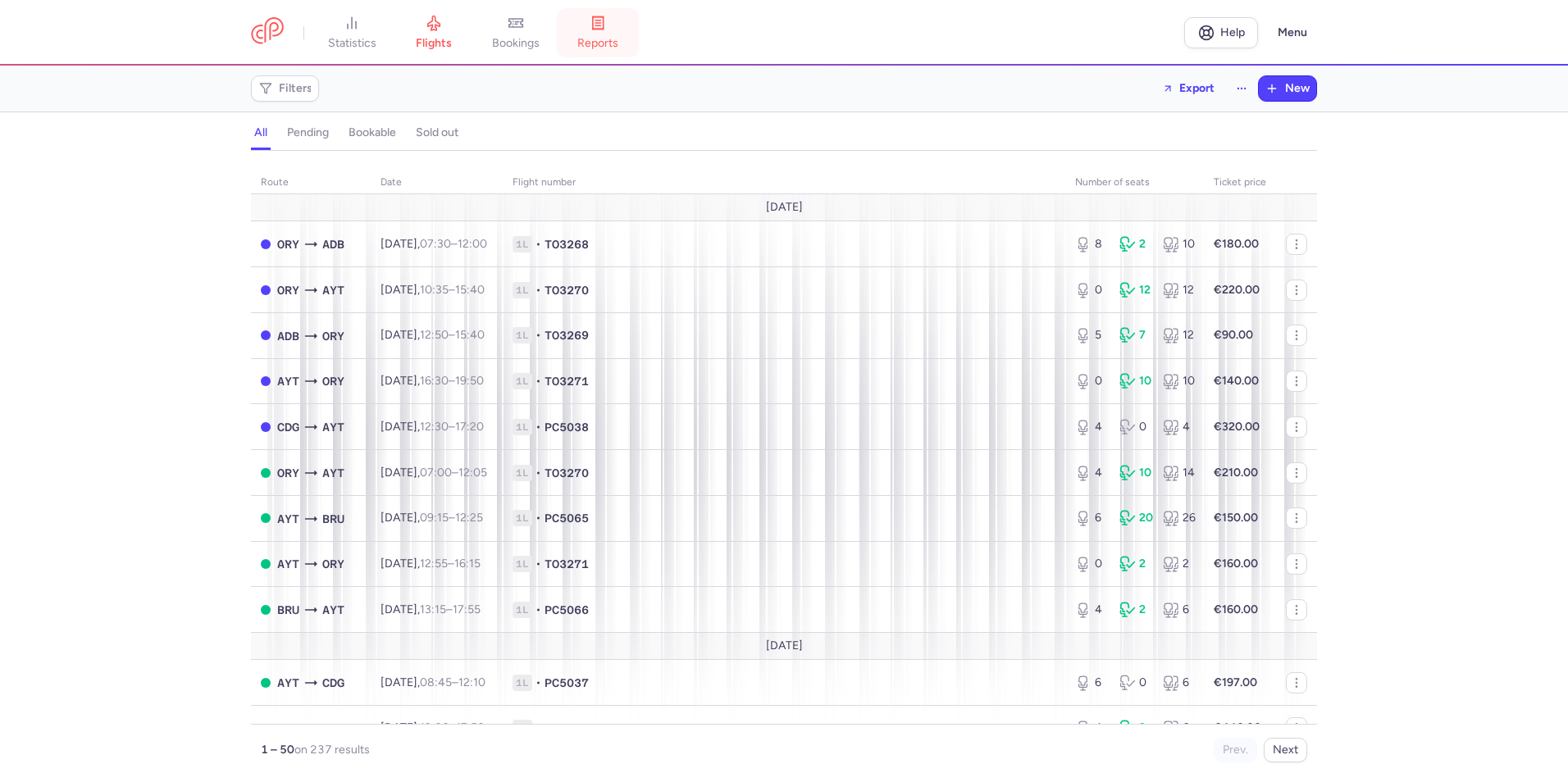 click on "reports" at bounding box center [598, 33] 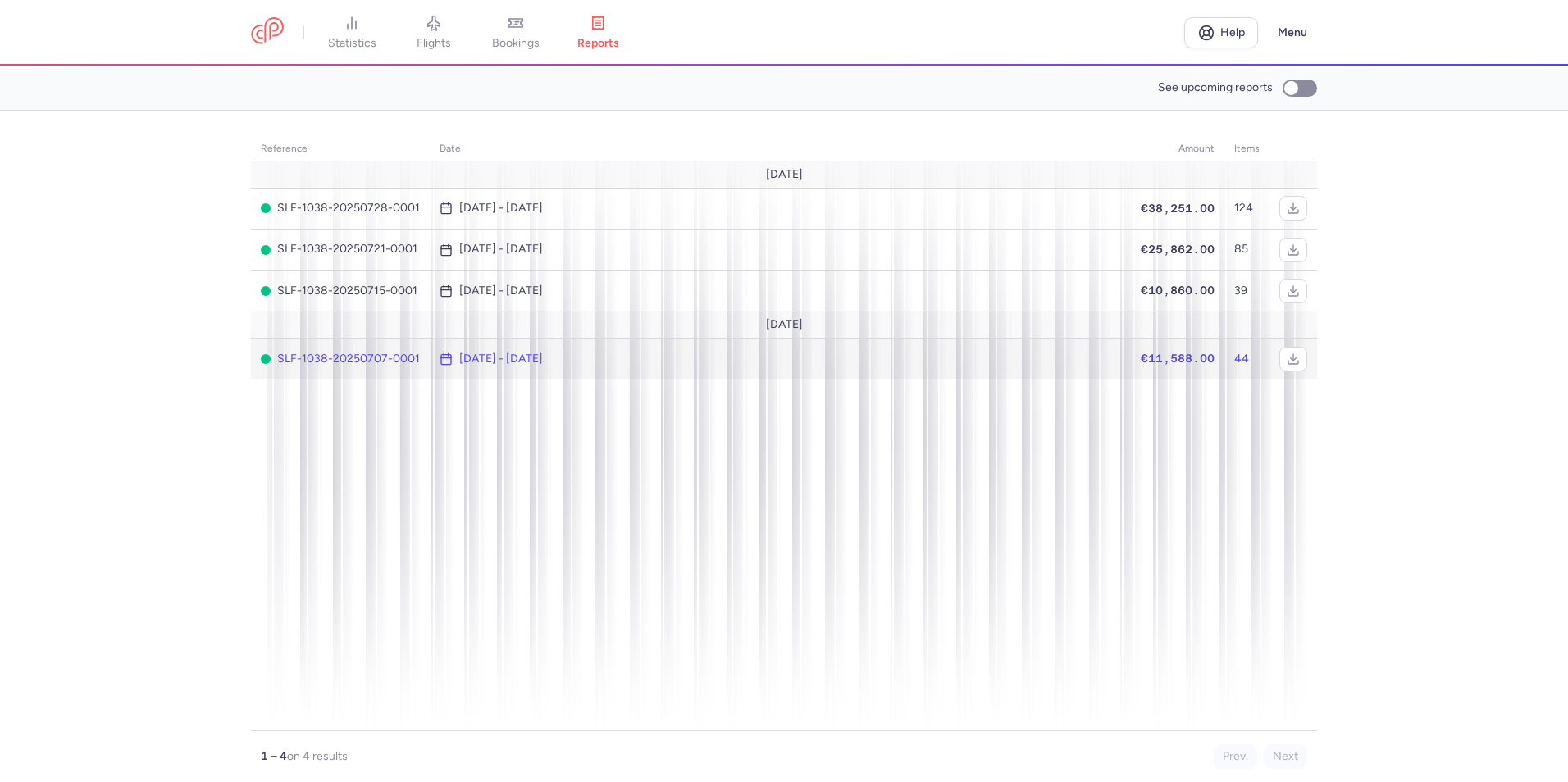 click on "[DATE] - [DATE]" 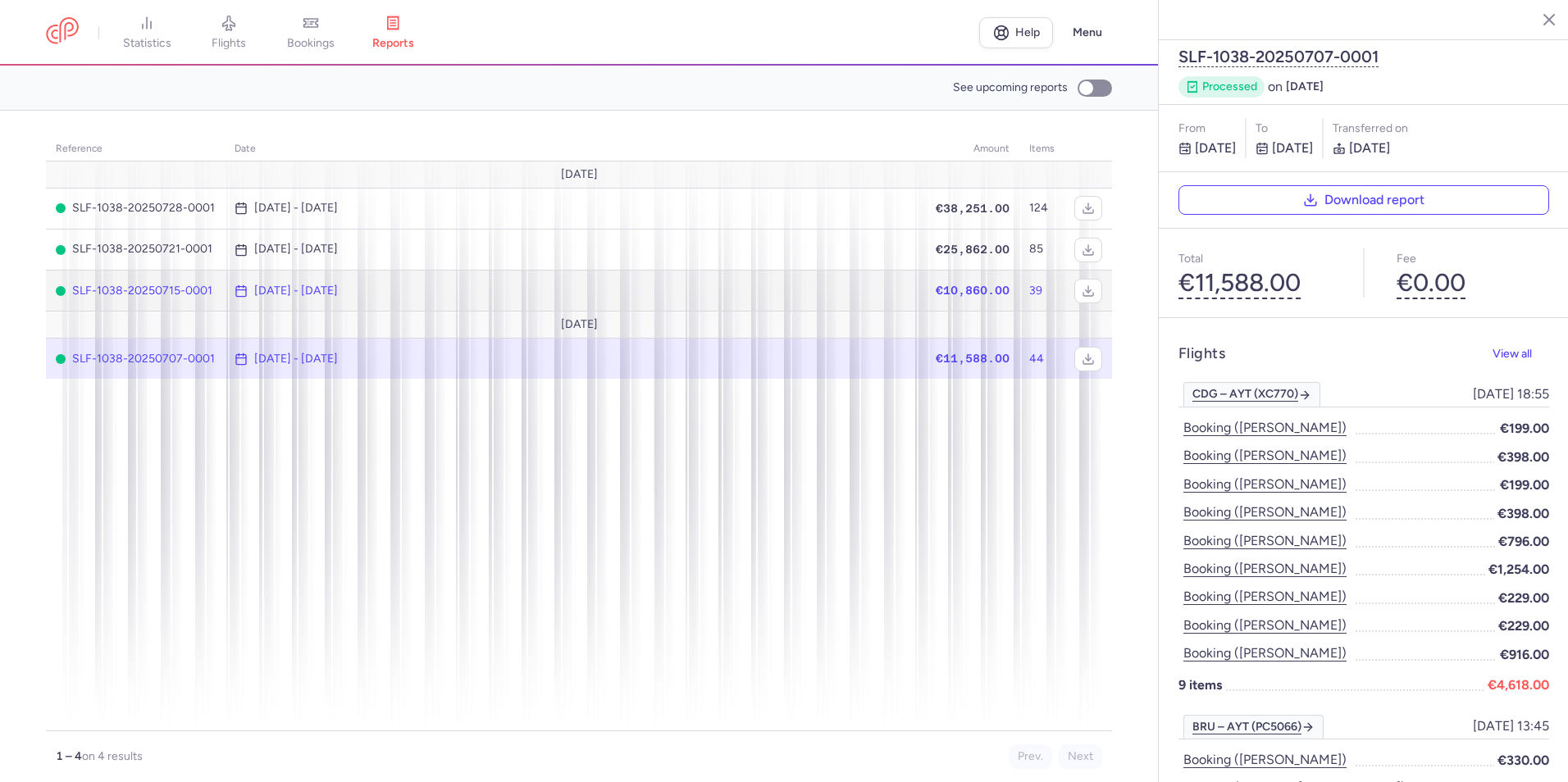 click on "€10,860.00" 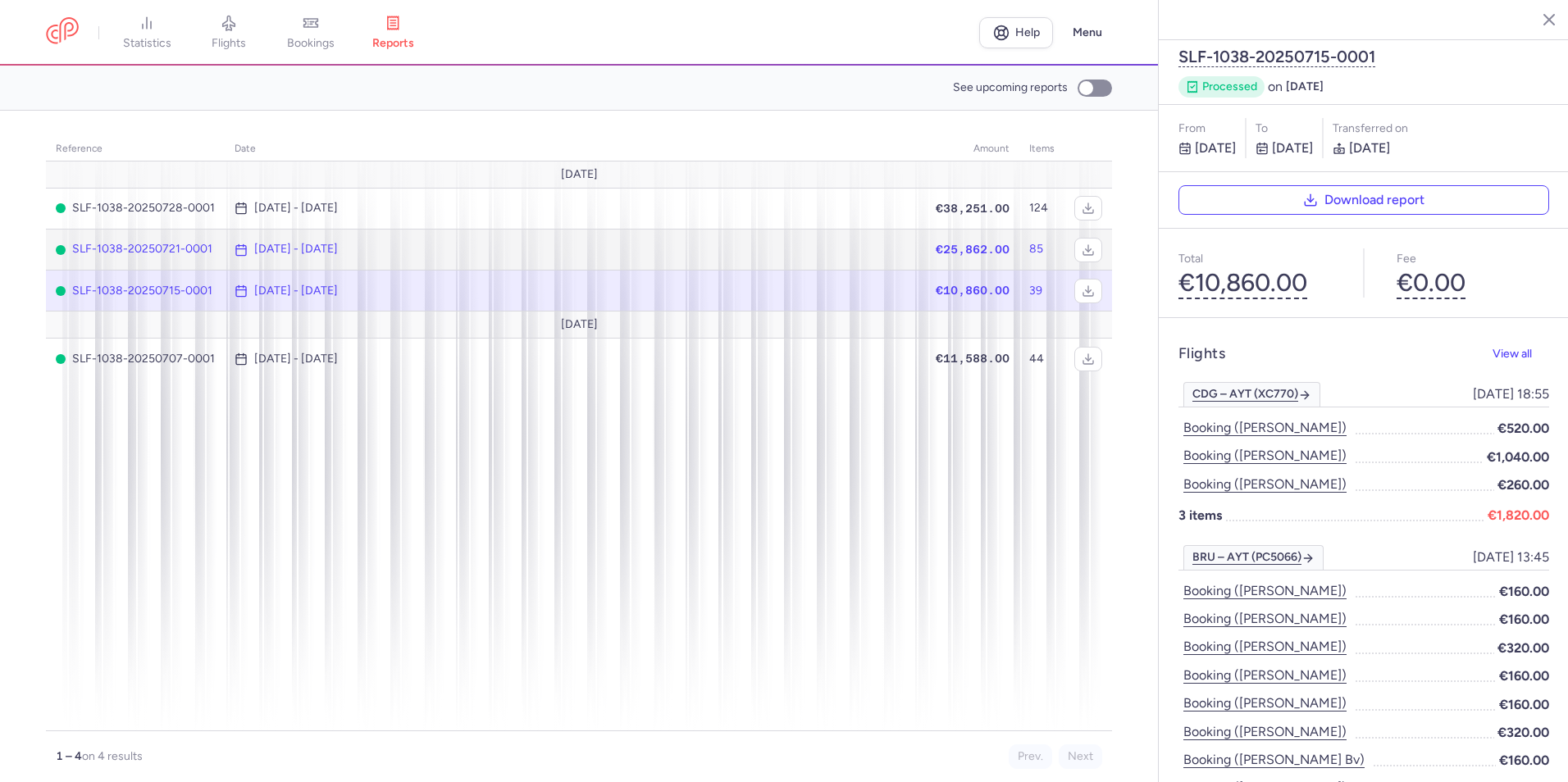 click on "€25,862.00" 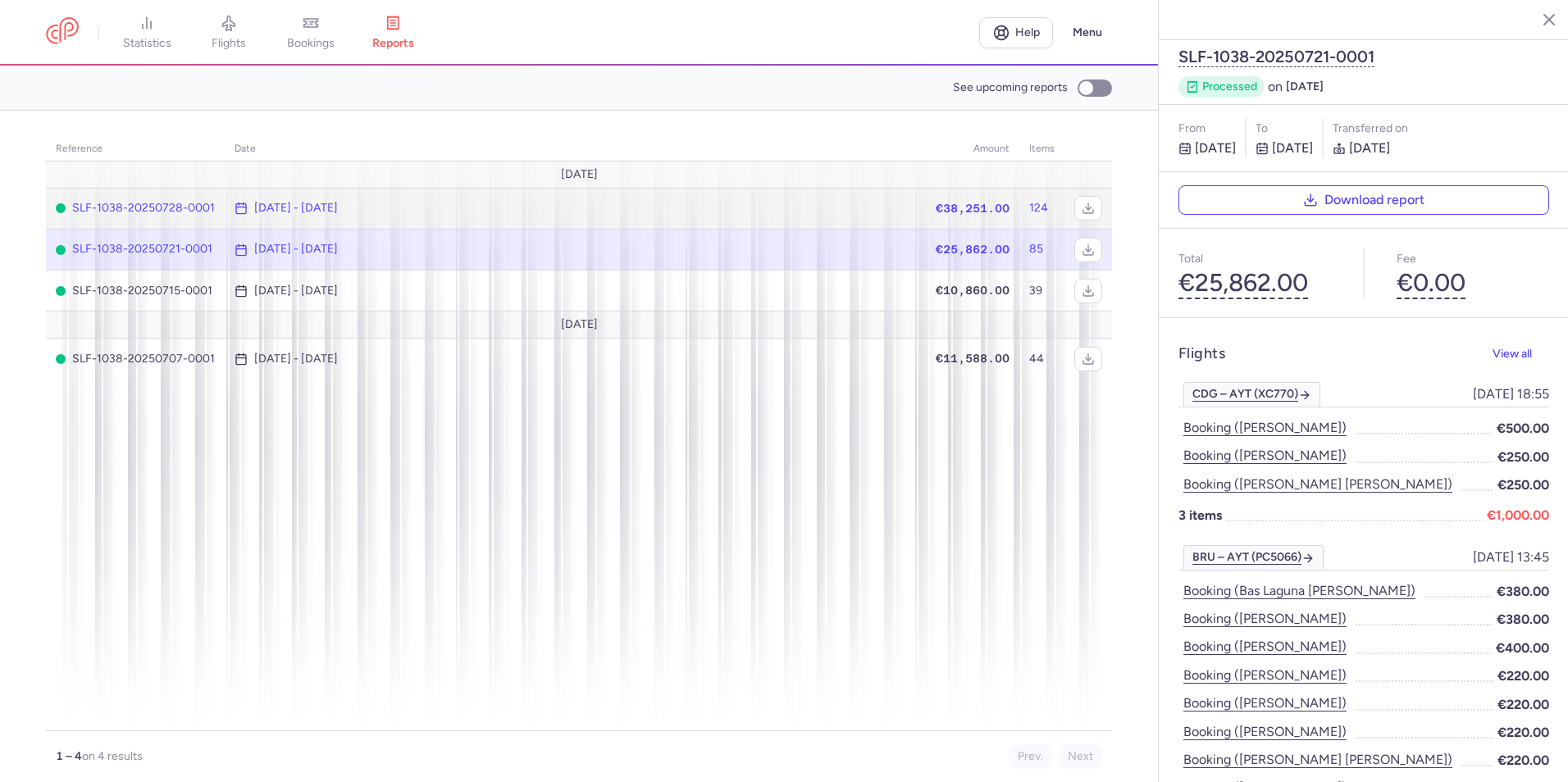 click on "€38,251.00" 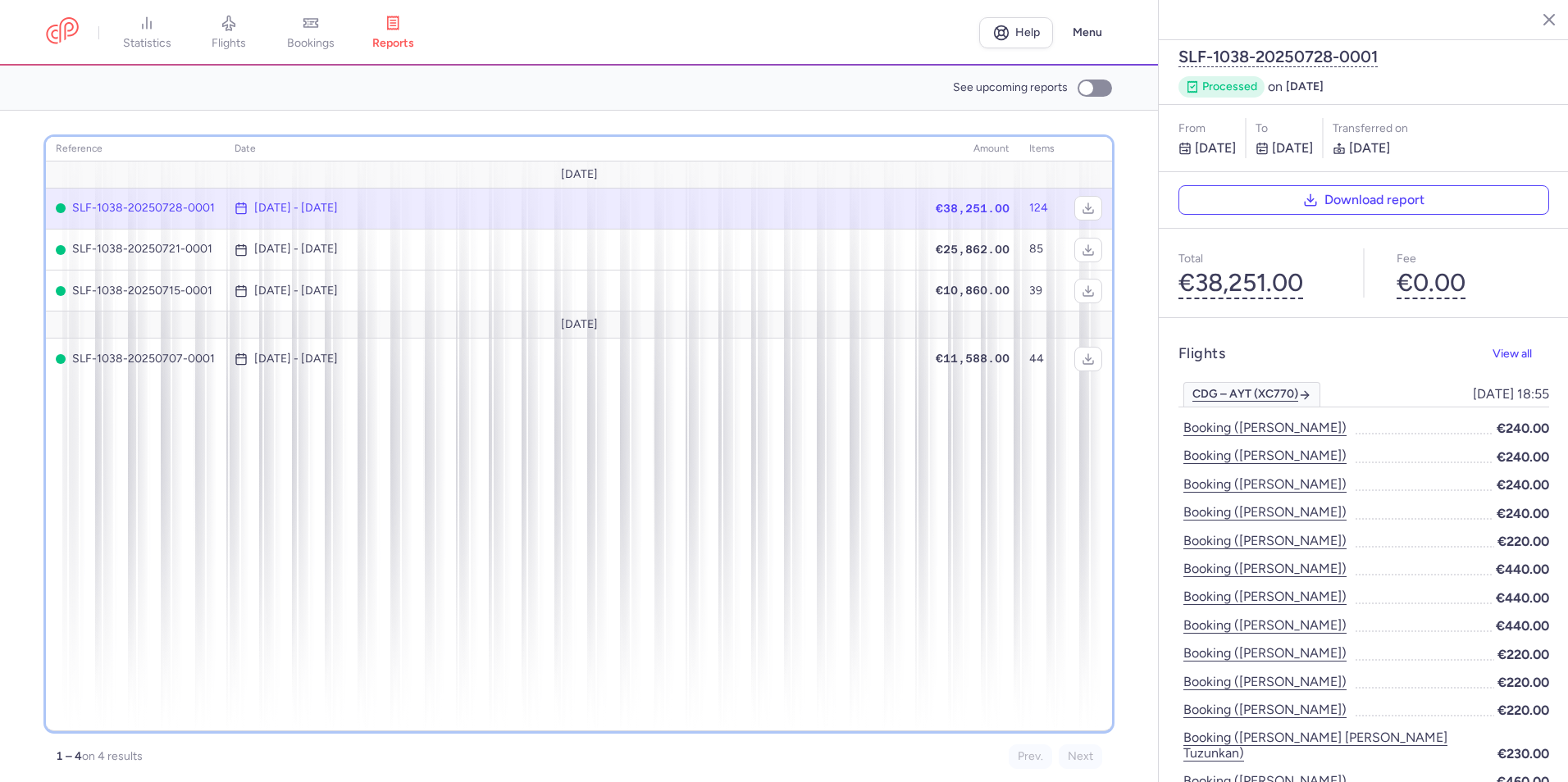 click on "reference date amount items [DATE]  SLF-1038-20250728-0001 [DATE] - [DATE] €38,251.00 124  SLF-1038-20250721-0001 [DATE] - [DATE] €25,862.00 85  SLF-1038-20250715-0001 [DATE] - [DATE] €10,860.00 39 [DATE]  SLF-1038-20250707-0001 [DATE] - [DATE] €11,588.00 44" at bounding box center (579, 434) 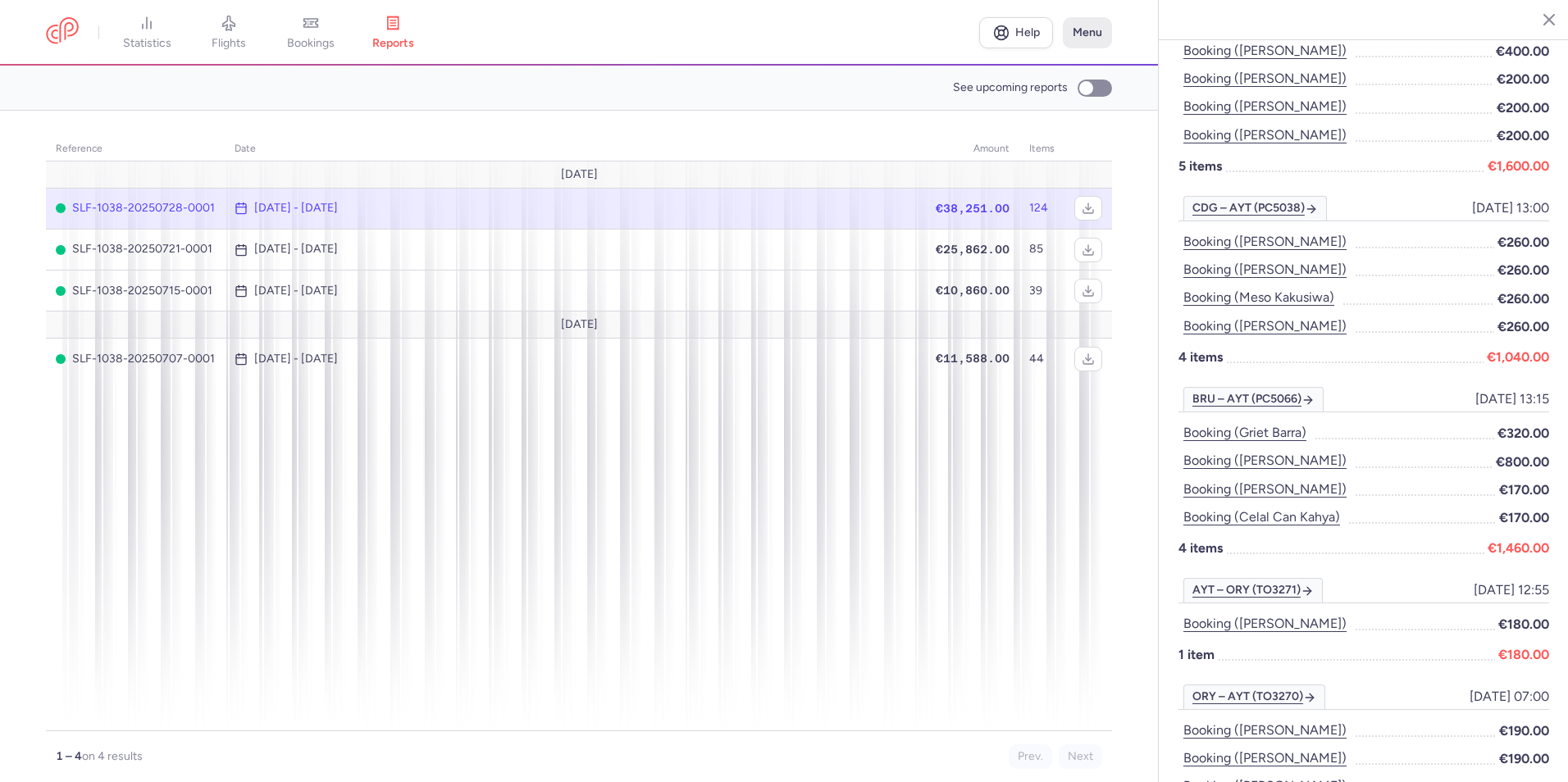 scroll, scrollTop: 394, scrollLeft: 0, axis: vertical 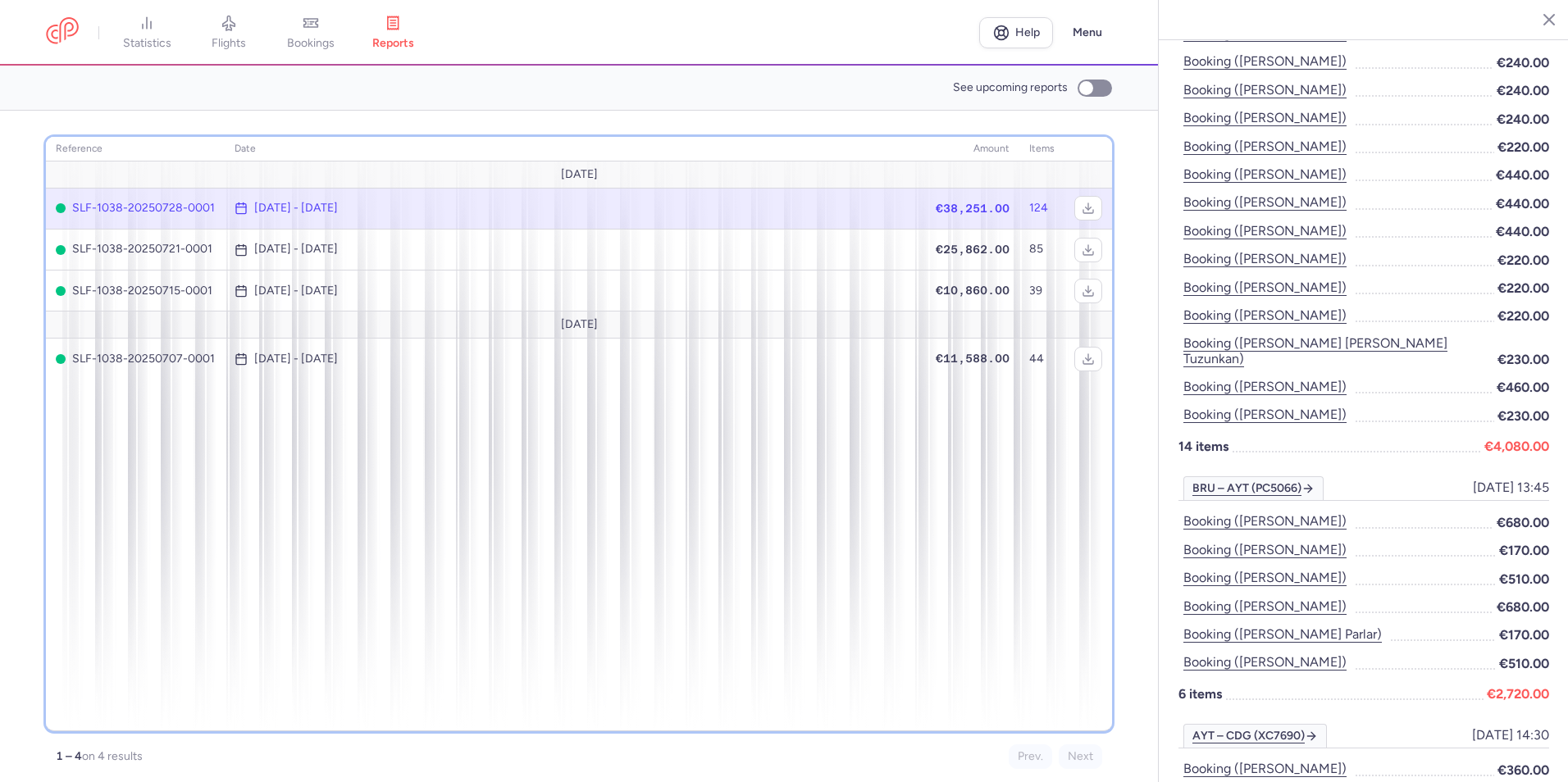 click on "reference date amount items [DATE]  SLF-1038-20250728-0001 [DATE] - [DATE] €38,251.00 124  SLF-1038-20250721-0001 [DATE] - [DATE] €25,862.00 85  SLF-1038-20250715-0001 [DATE] - [DATE] €10,860.00 39 [DATE]  SLF-1038-20250707-0001 [DATE] - [DATE] €11,588.00 44" at bounding box center (579, 434) 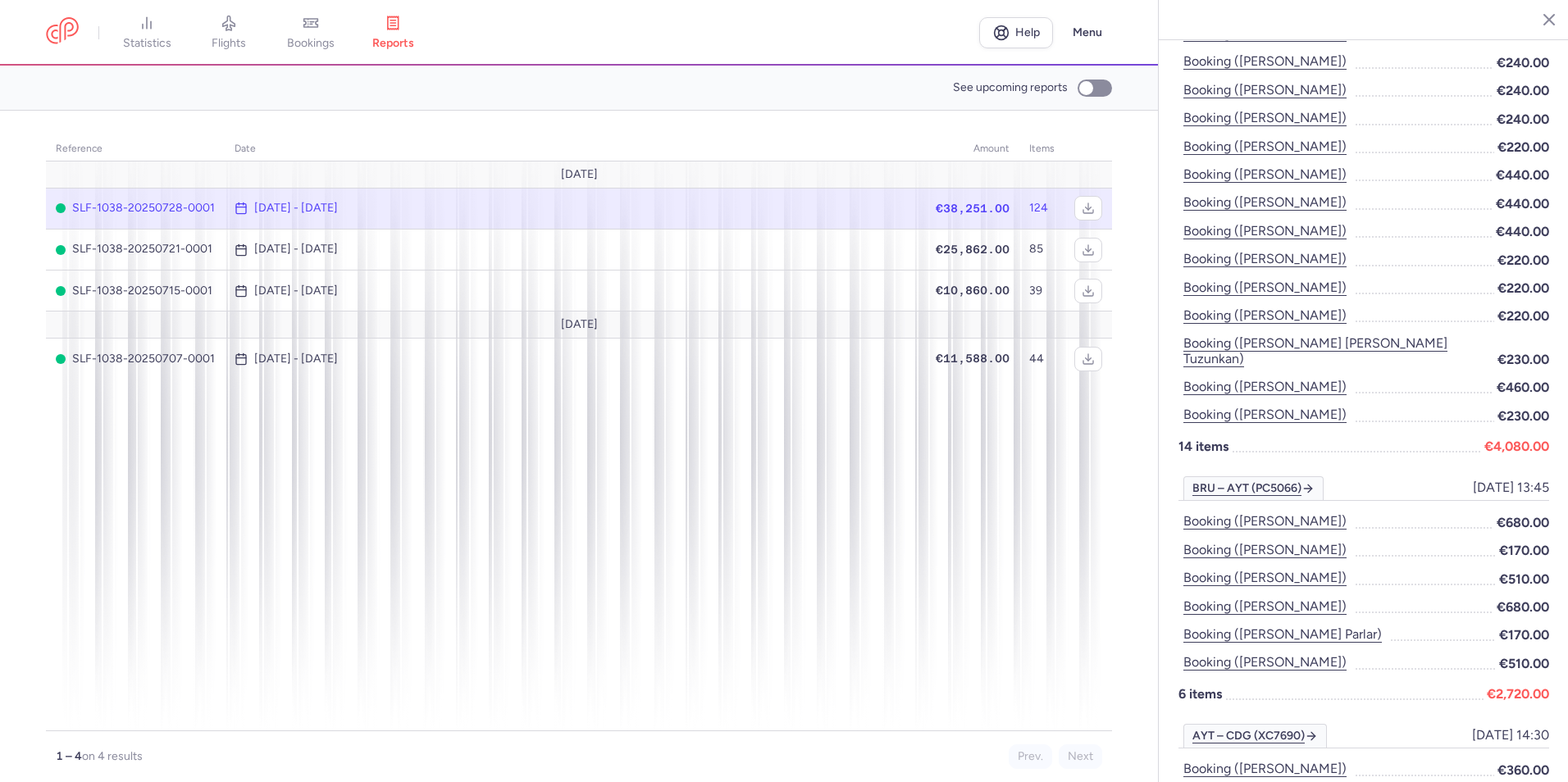click at bounding box center (1425, 550) 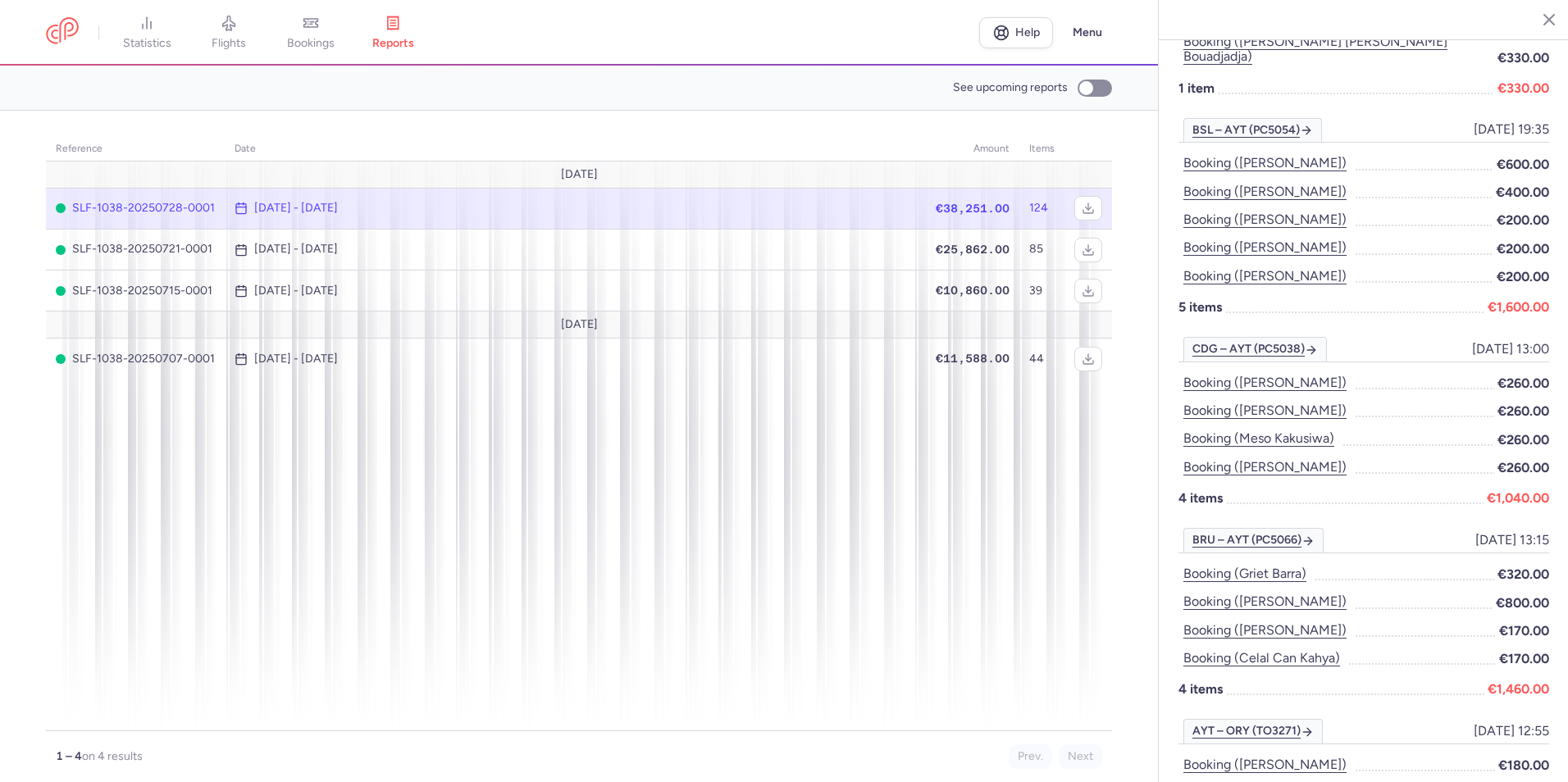 scroll, scrollTop: 1851, scrollLeft: 0, axis: vertical 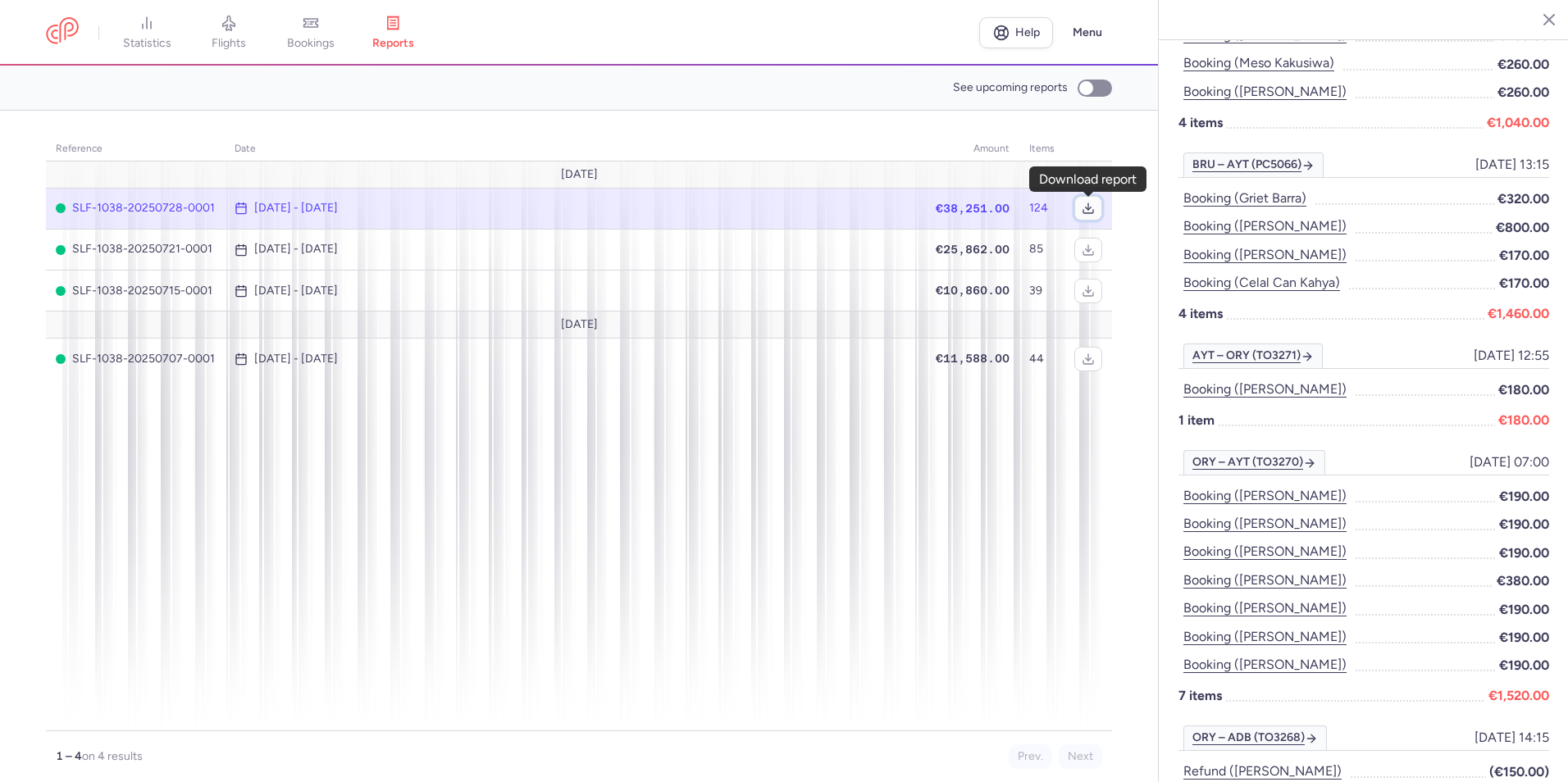 click 